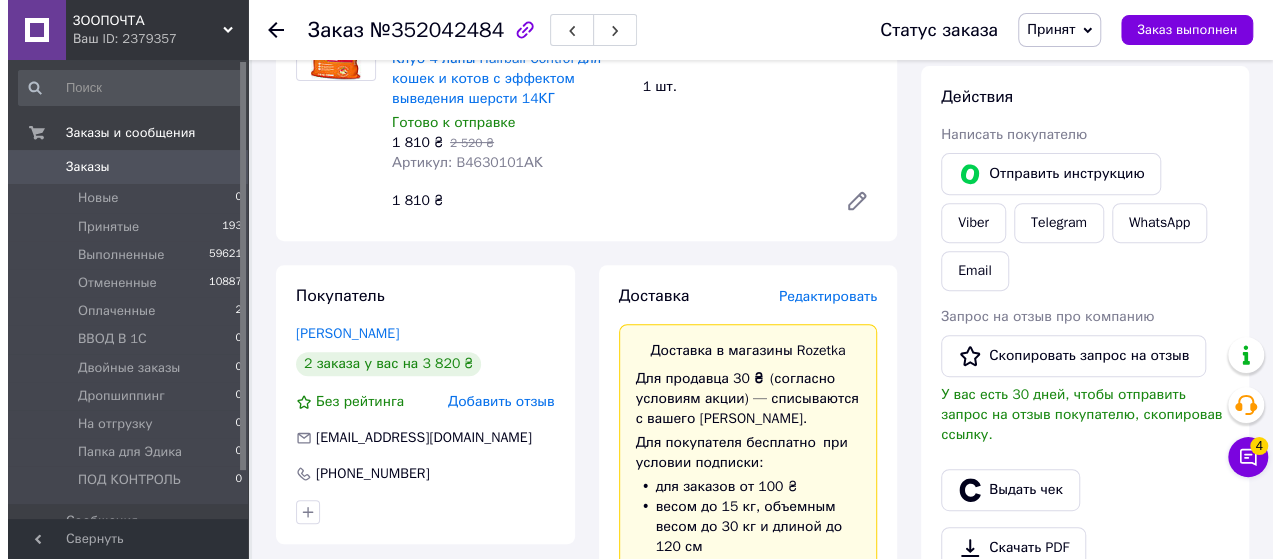 scroll, scrollTop: 300, scrollLeft: 0, axis: vertical 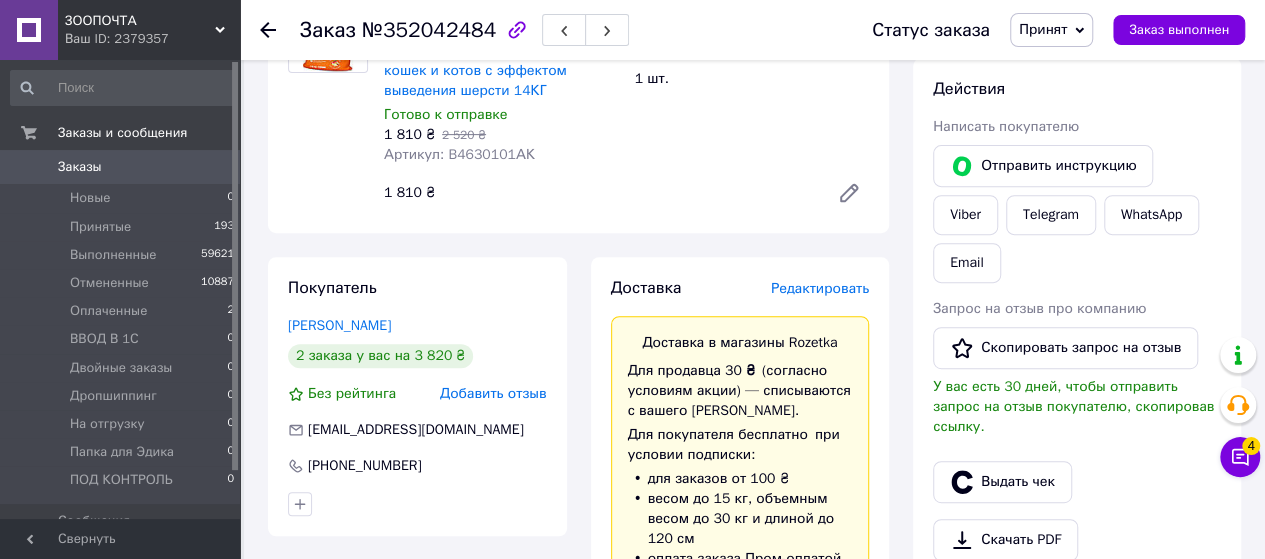 click on "Редактировать" at bounding box center [820, 288] 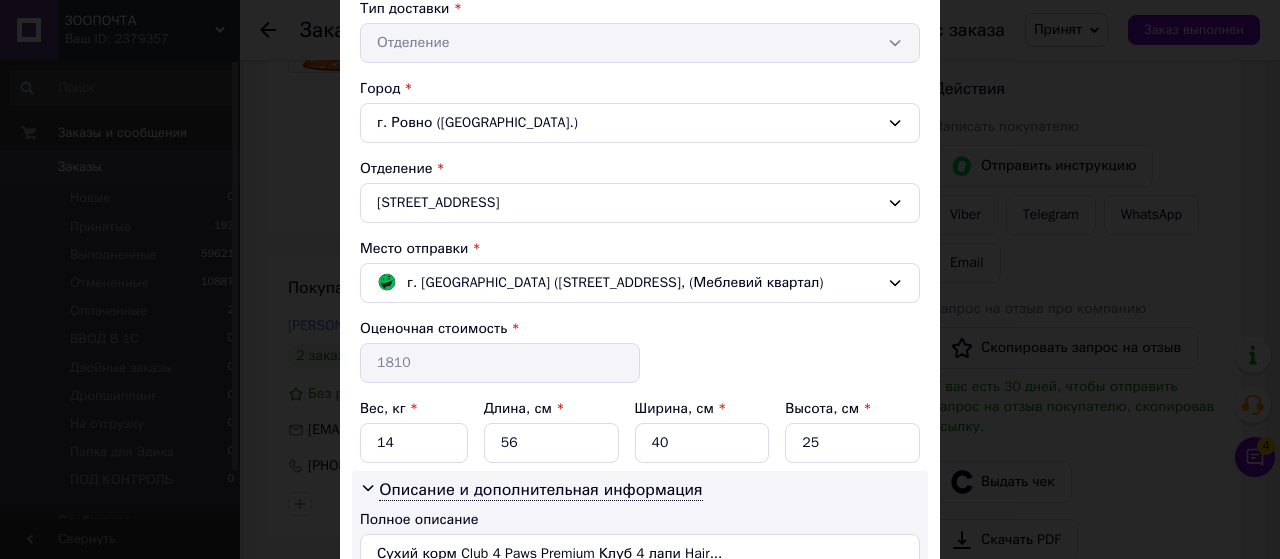 scroll, scrollTop: 500, scrollLeft: 0, axis: vertical 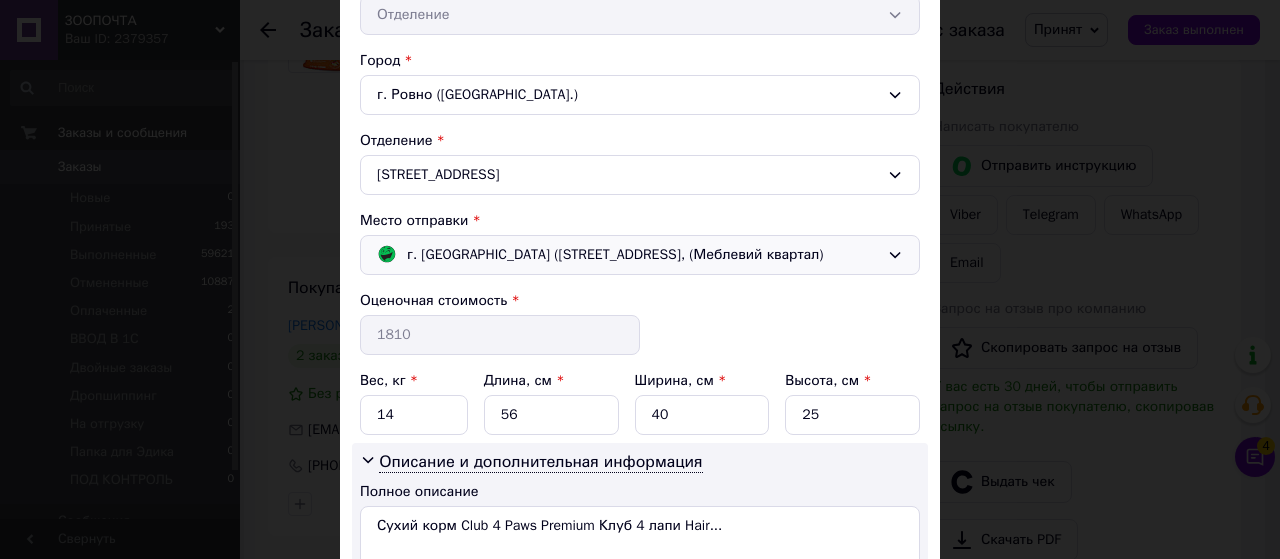click on "г. Полтава (Полтавская обл.); Ветеринарная ул., 22, (Меблевий квартал)" at bounding box center (615, 255) 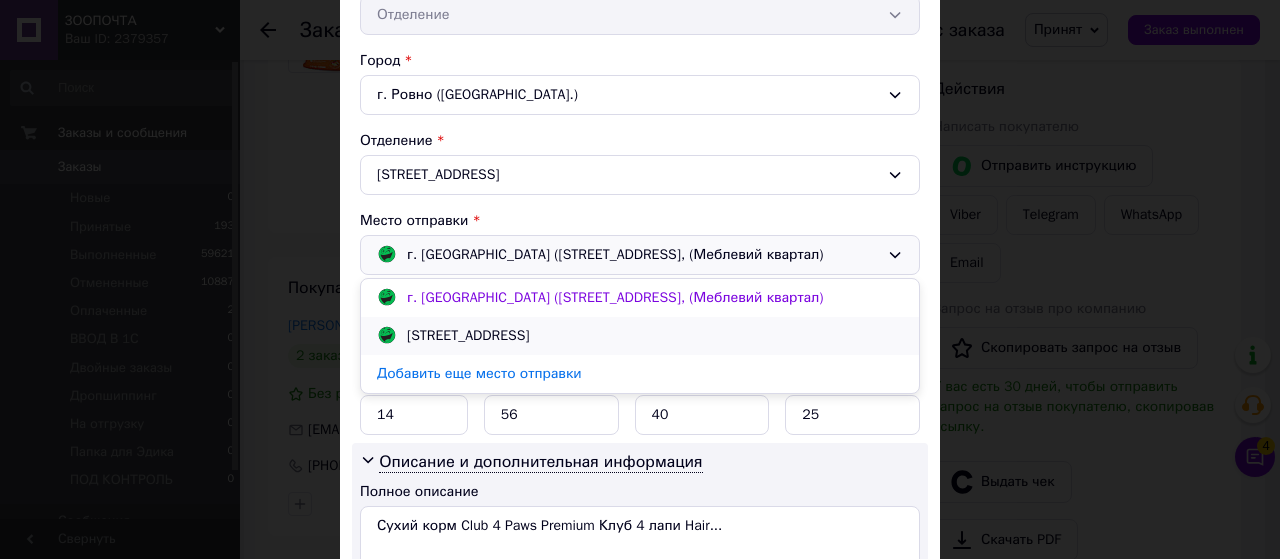 click on "Харьков; Полтавский Шлях ул., 140А" at bounding box center [640, 336] 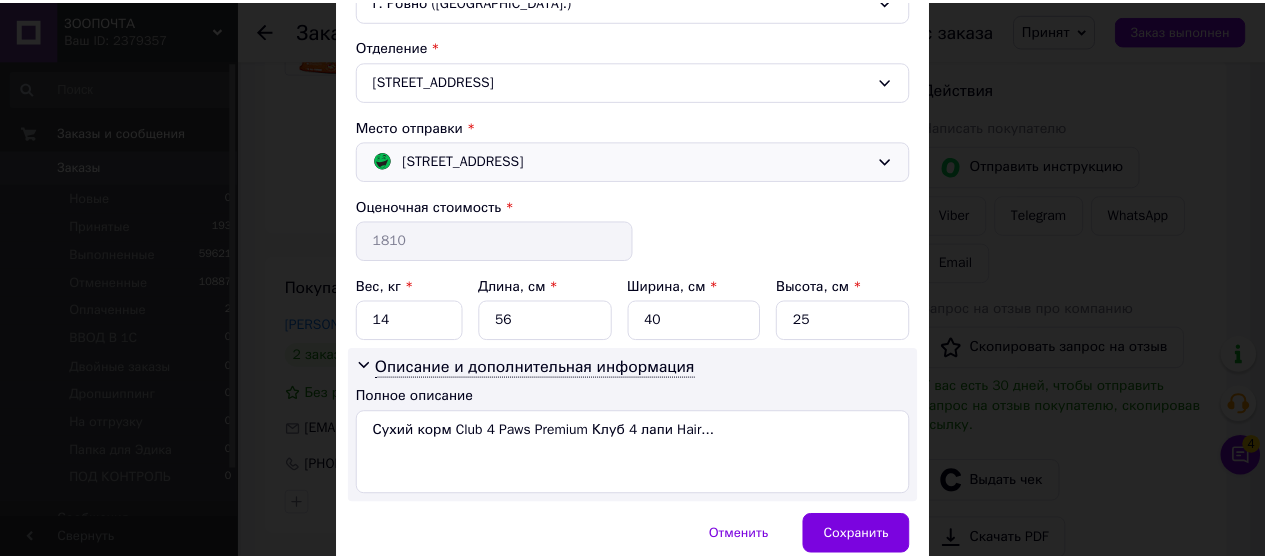 scroll, scrollTop: 672, scrollLeft: 0, axis: vertical 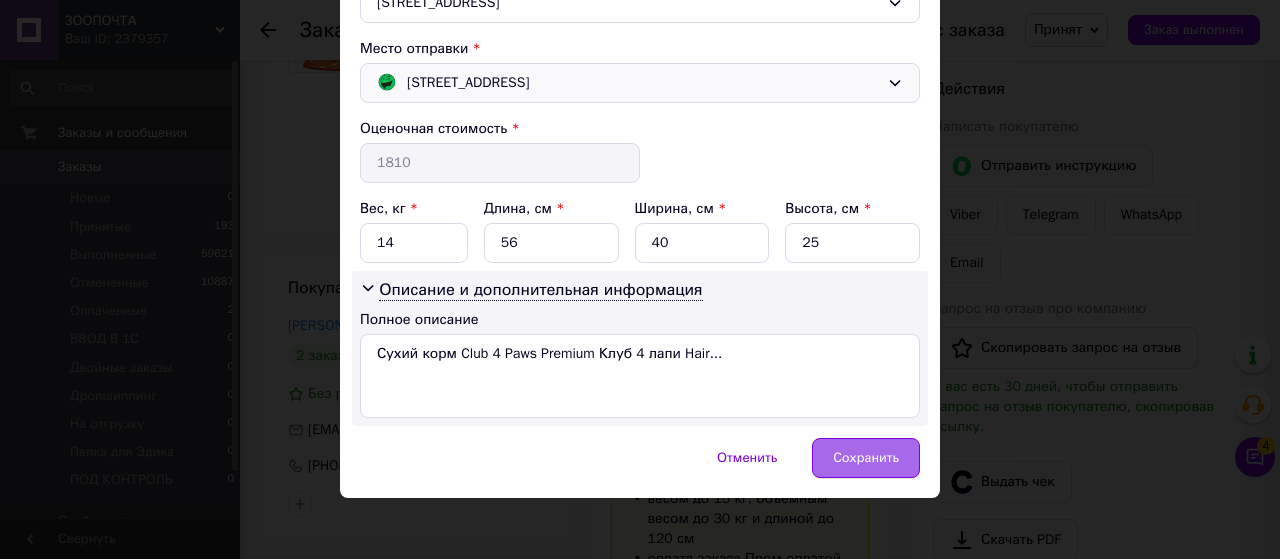 click on "Сохранить" at bounding box center [866, 458] 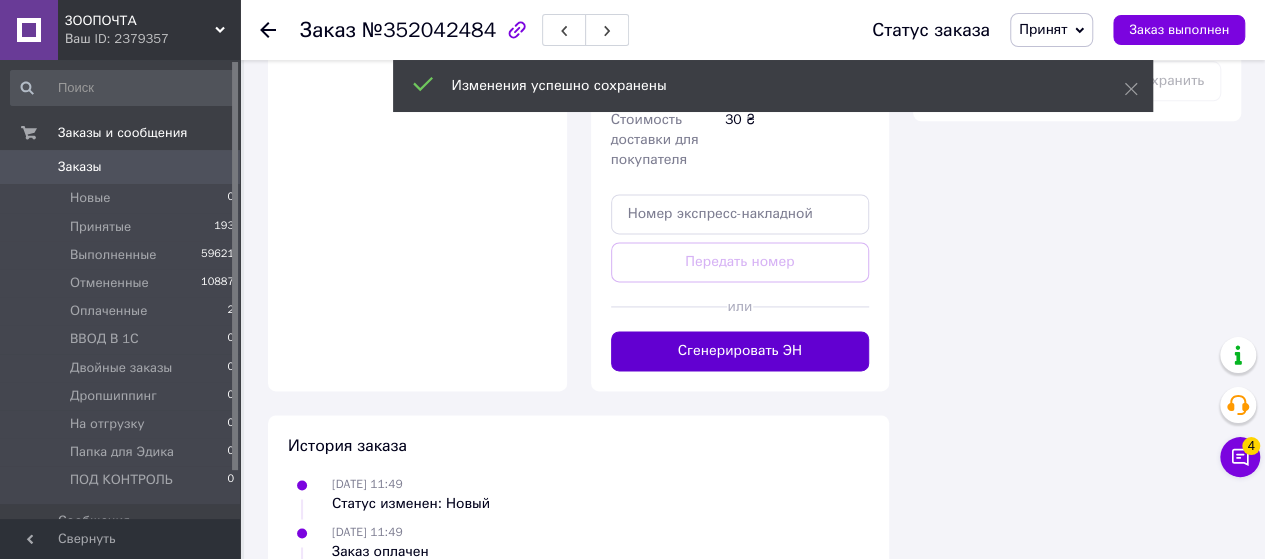 scroll, scrollTop: 1300, scrollLeft: 0, axis: vertical 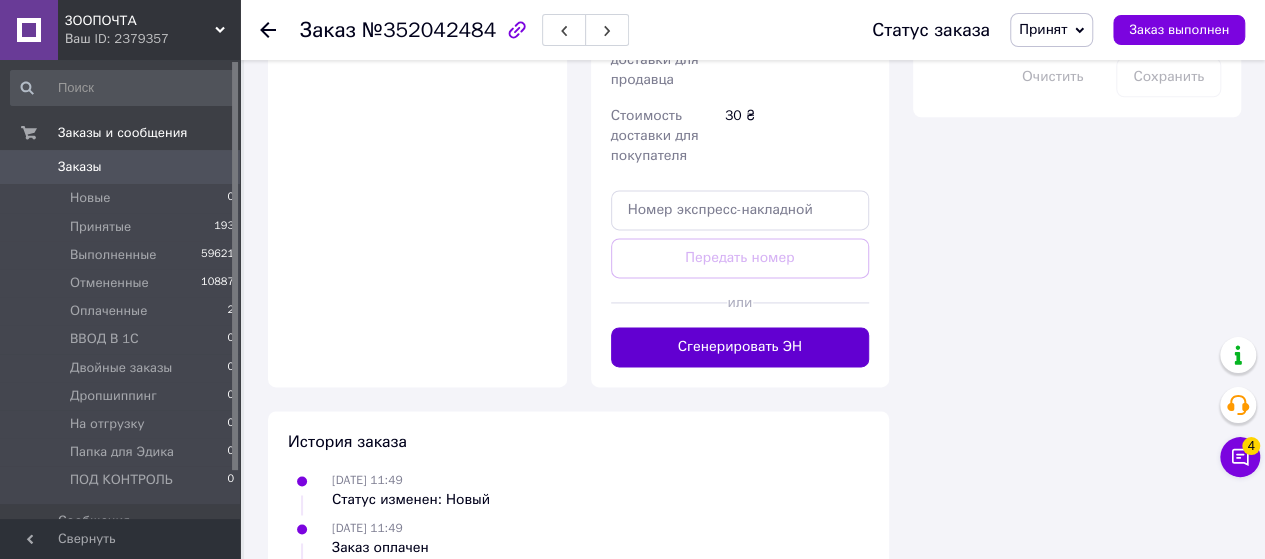 click on "Сгенерировать ЭН" at bounding box center [740, 347] 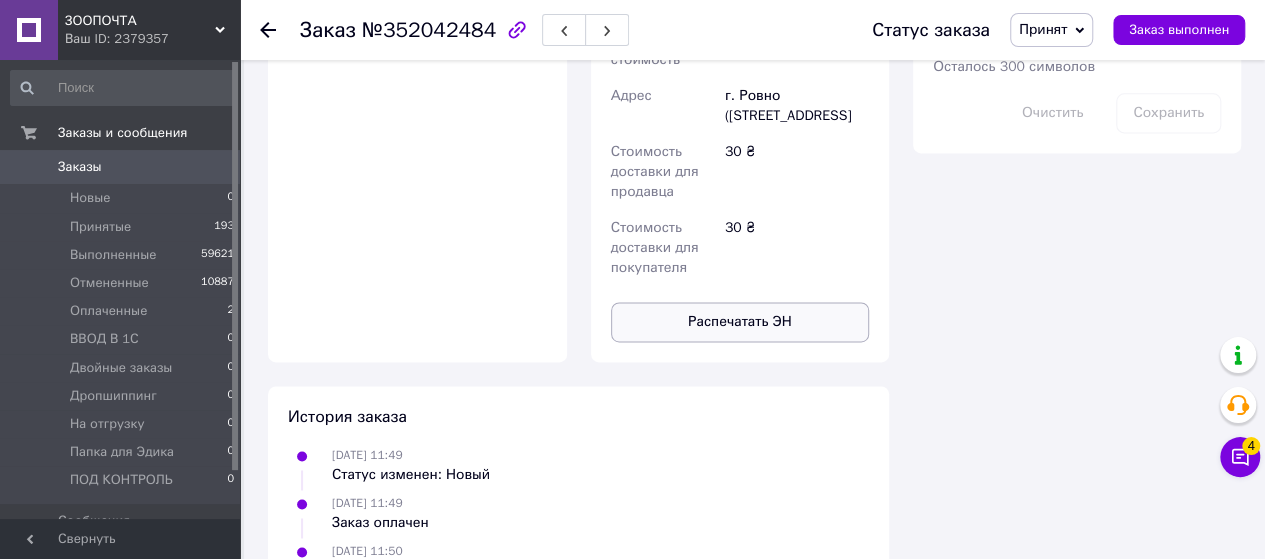 click on "Распечатать ЭН" at bounding box center [740, 322] 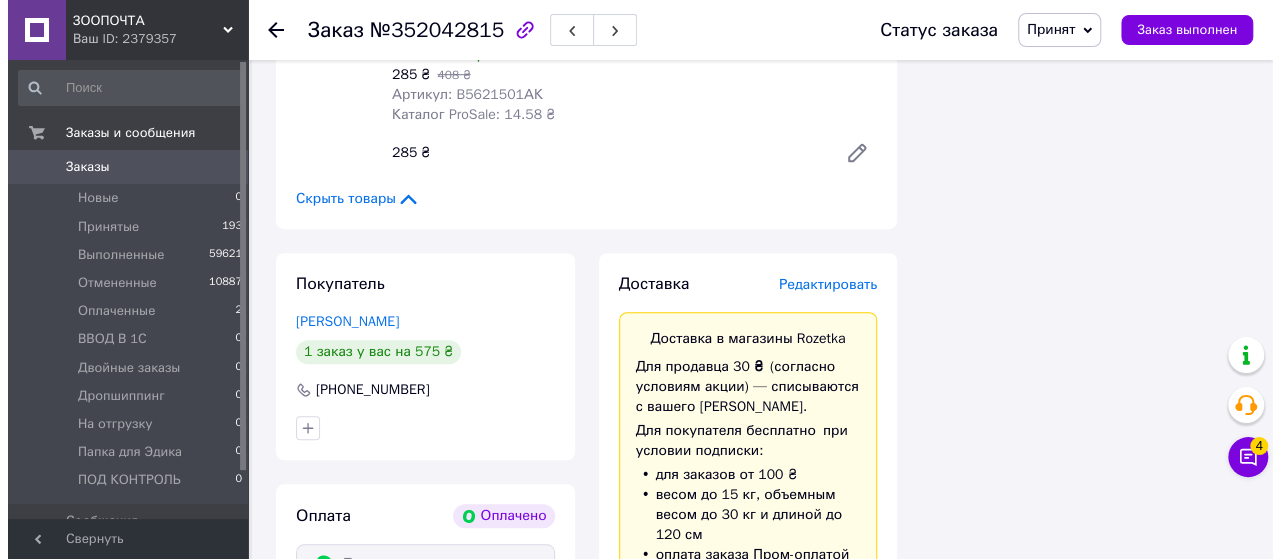scroll, scrollTop: 600, scrollLeft: 0, axis: vertical 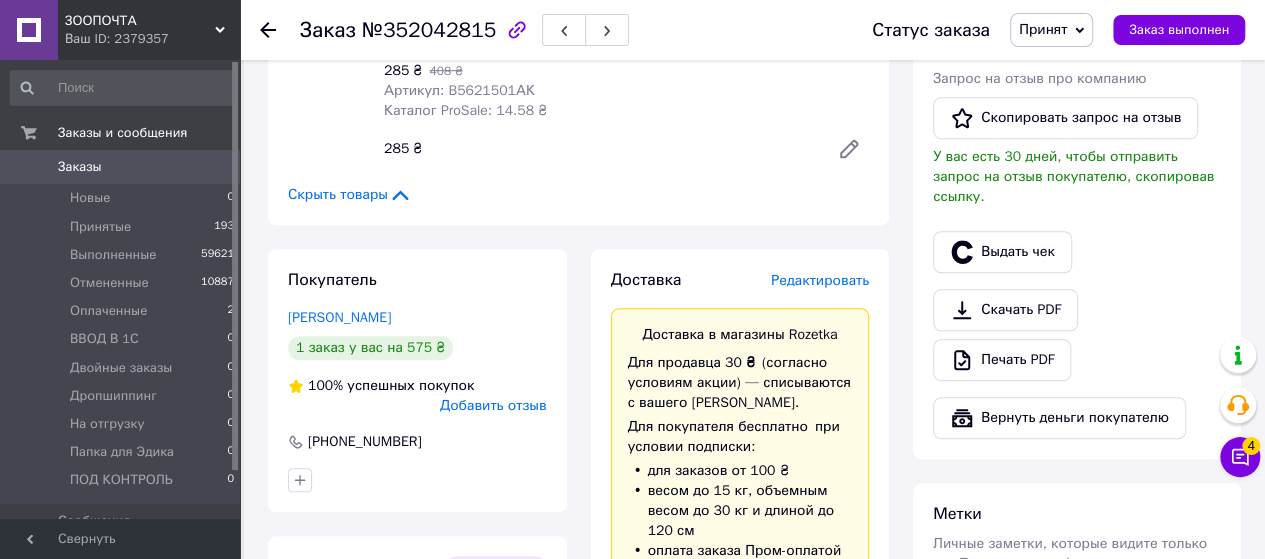 click on "Редактировать" at bounding box center (820, 280) 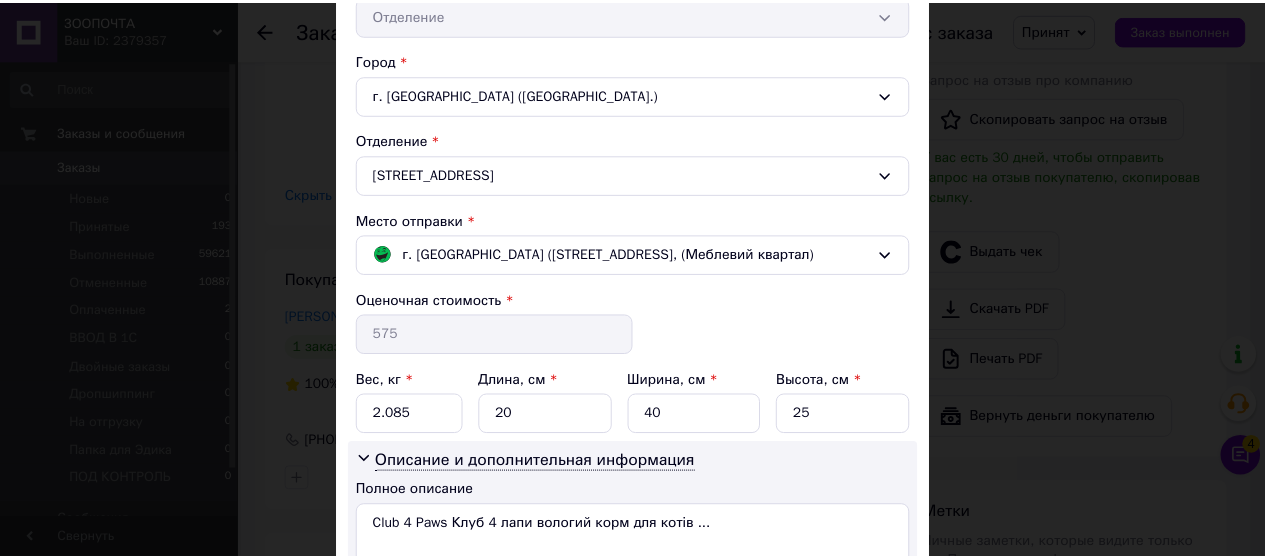 scroll, scrollTop: 672, scrollLeft: 0, axis: vertical 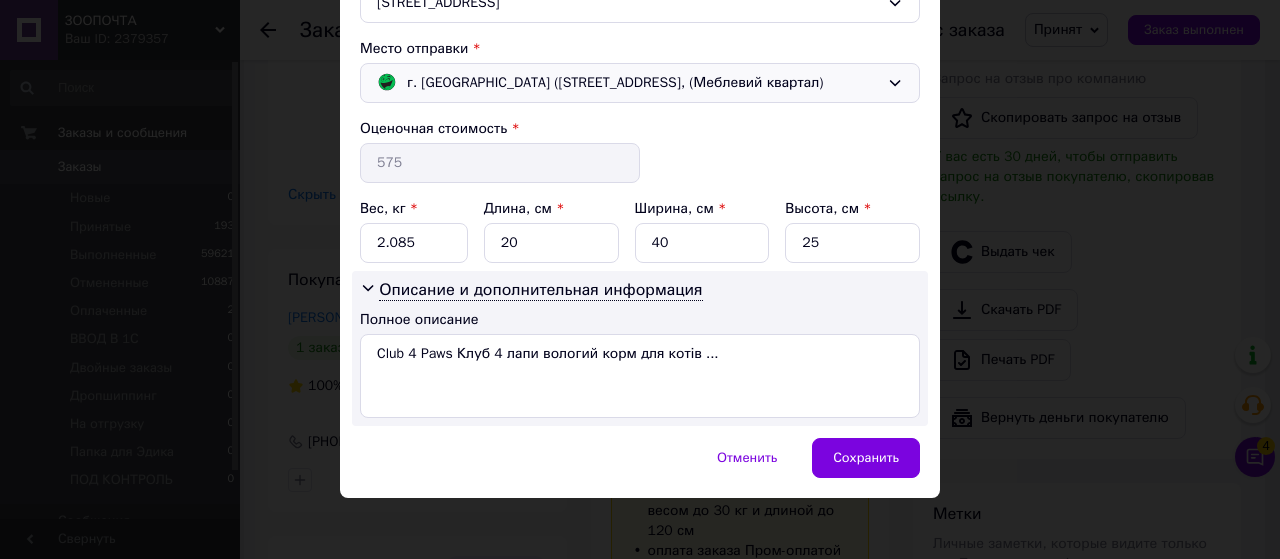 click on "г. Полтава (Полтавская обл.); Ветеринарная ул., 22, (Меблевий квартал)" at bounding box center [615, 83] 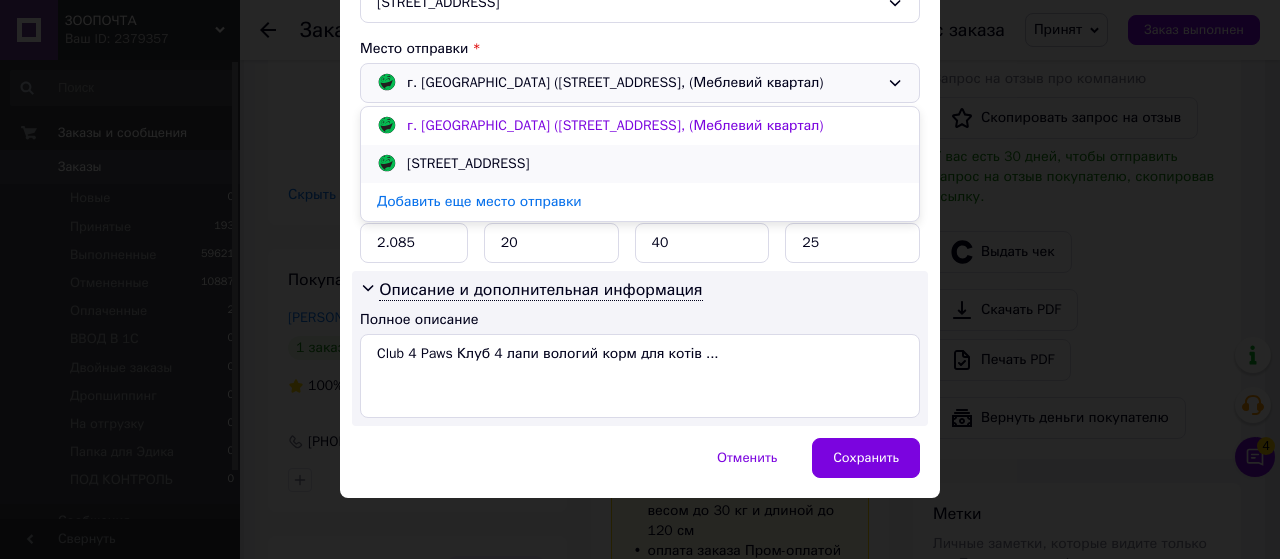 click on "Харьков; Полтавский Шлях ул., 140А" at bounding box center (468, 164) 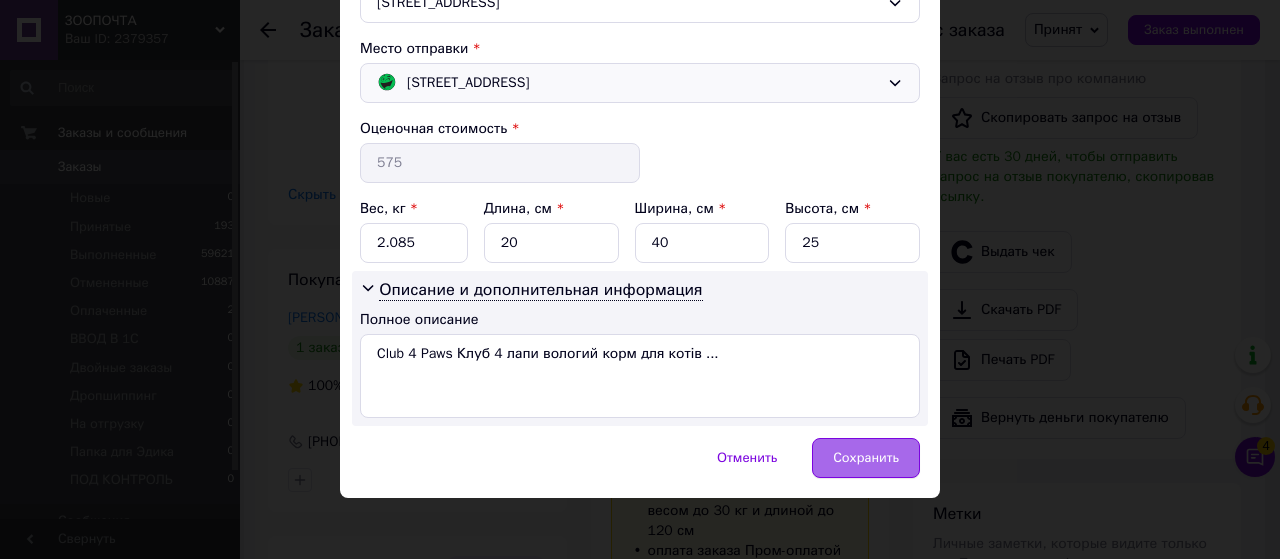 click on "Сохранить" at bounding box center [866, 458] 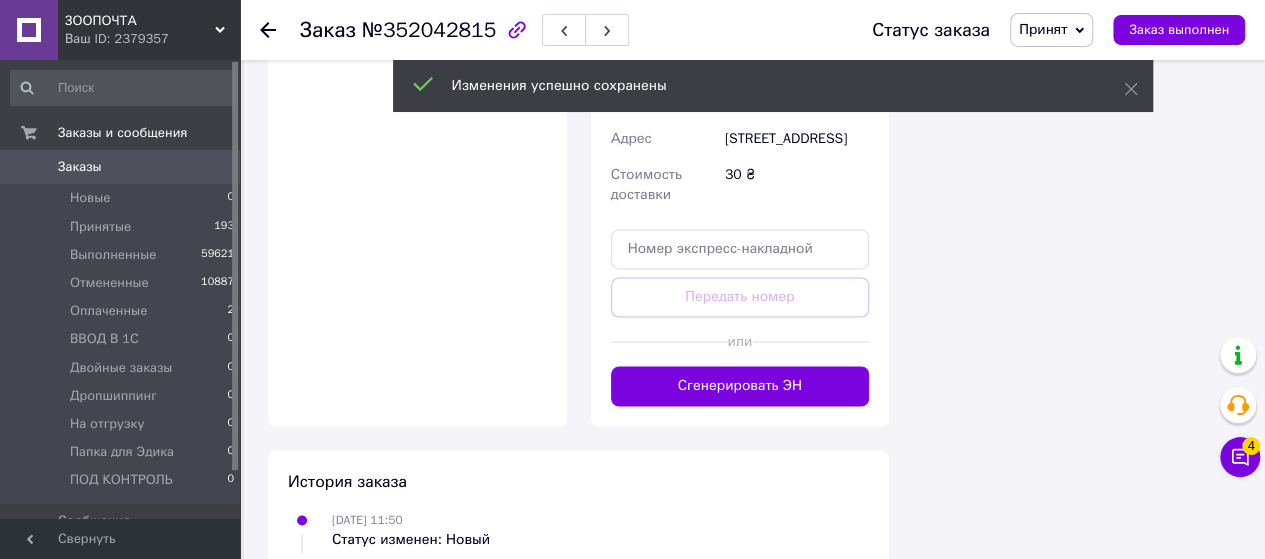scroll, scrollTop: 1600, scrollLeft: 0, axis: vertical 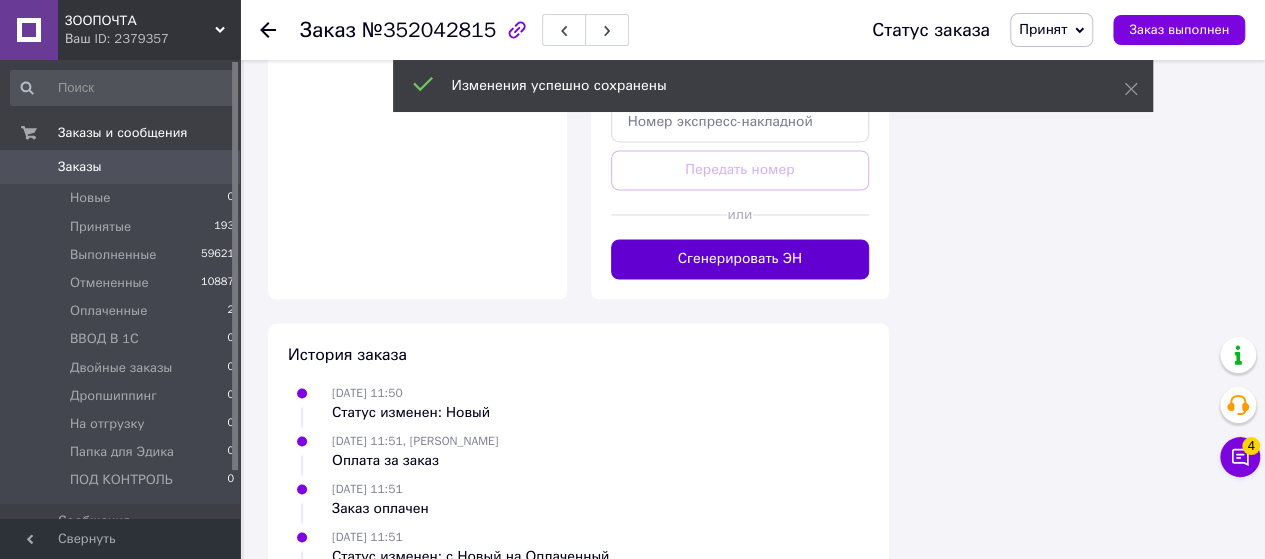 click on "Сгенерировать ЭН" at bounding box center [740, 259] 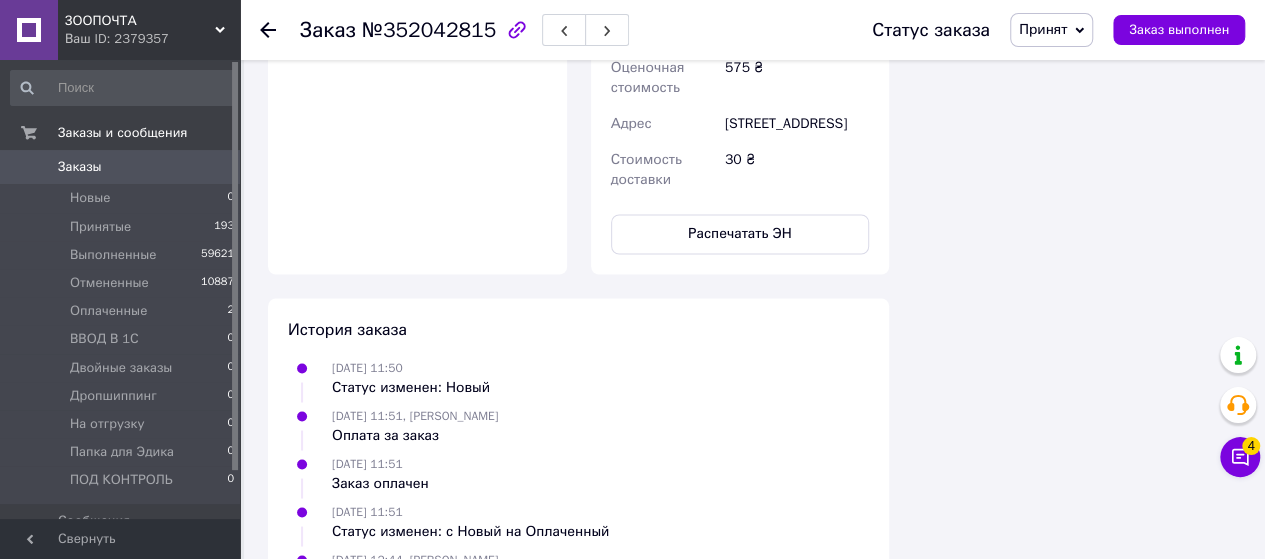click on "Распечатать ЭН" at bounding box center [740, 234] 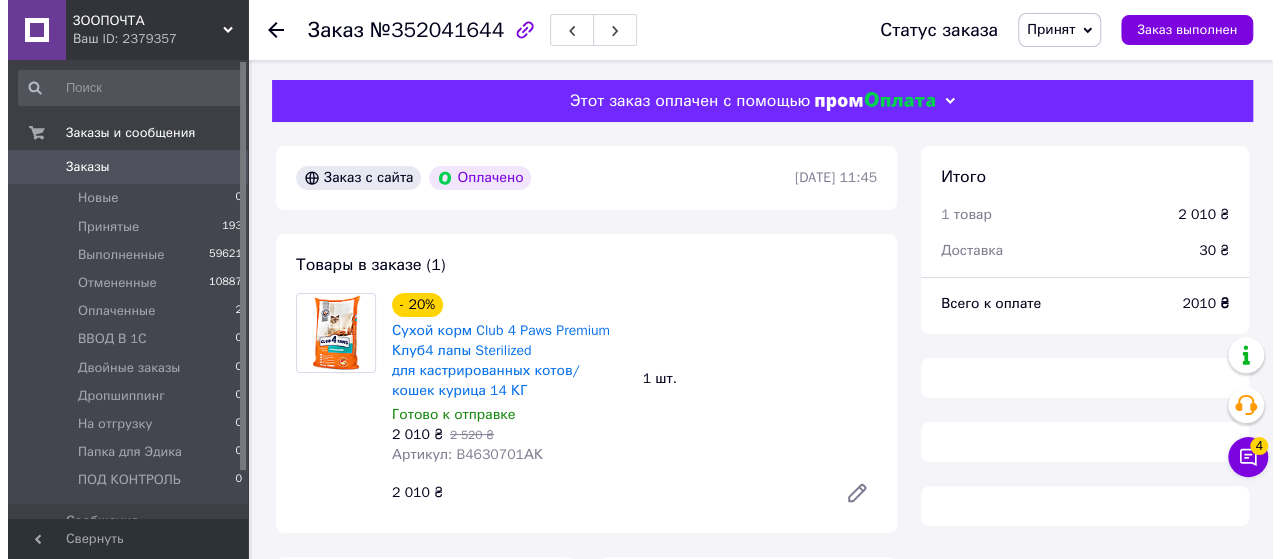 scroll, scrollTop: 400, scrollLeft: 0, axis: vertical 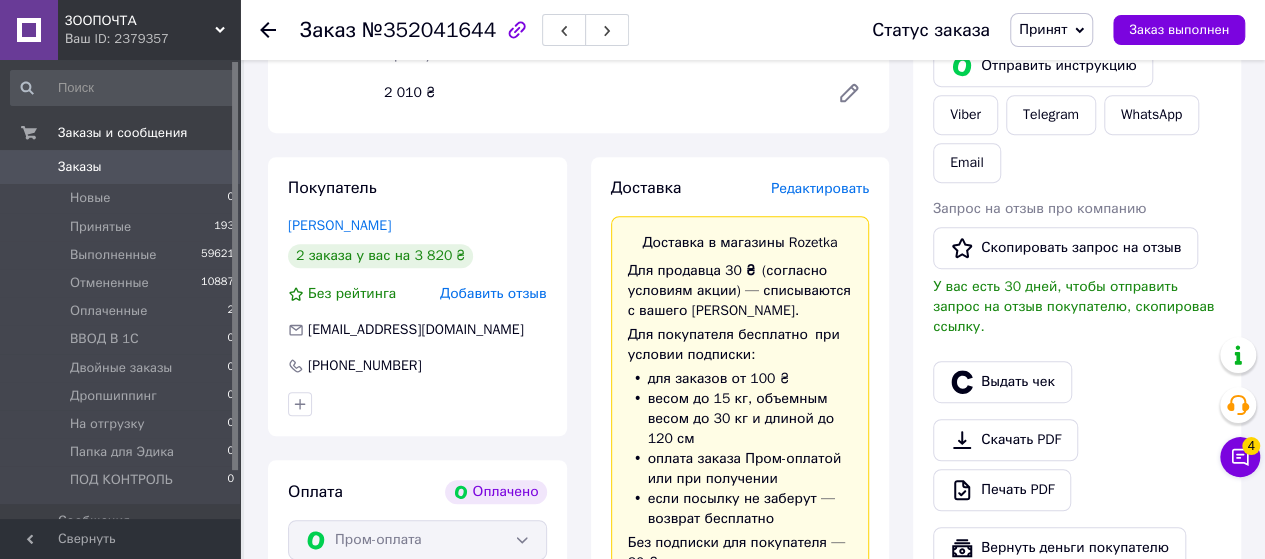 click on "Редактировать" at bounding box center (820, 188) 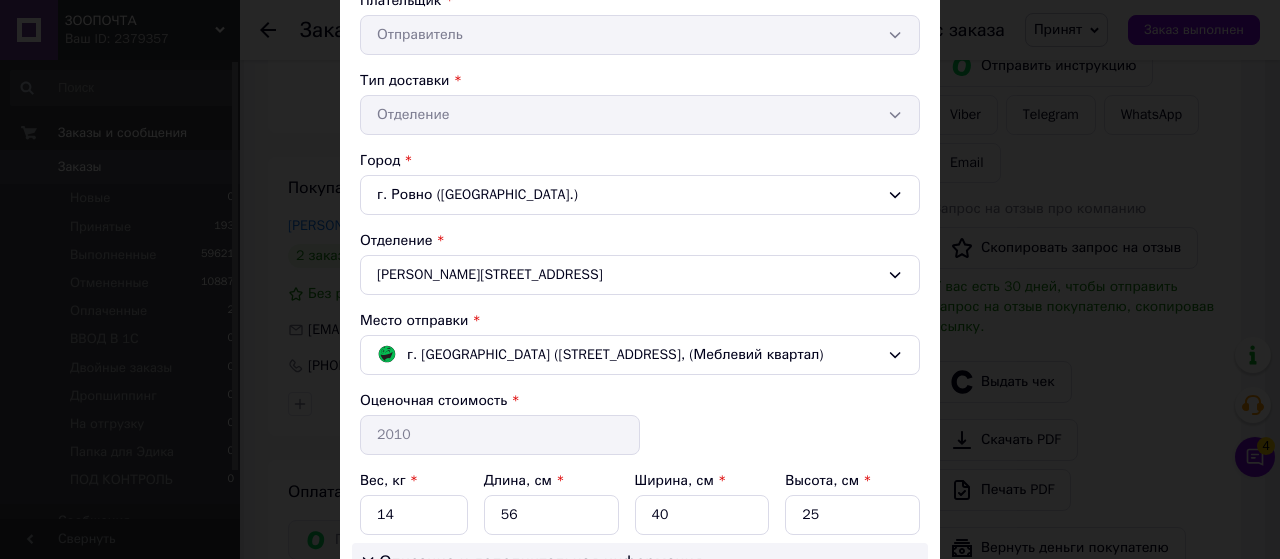 scroll, scrollTop: 600, scrollLeft: 0, axis: vertical 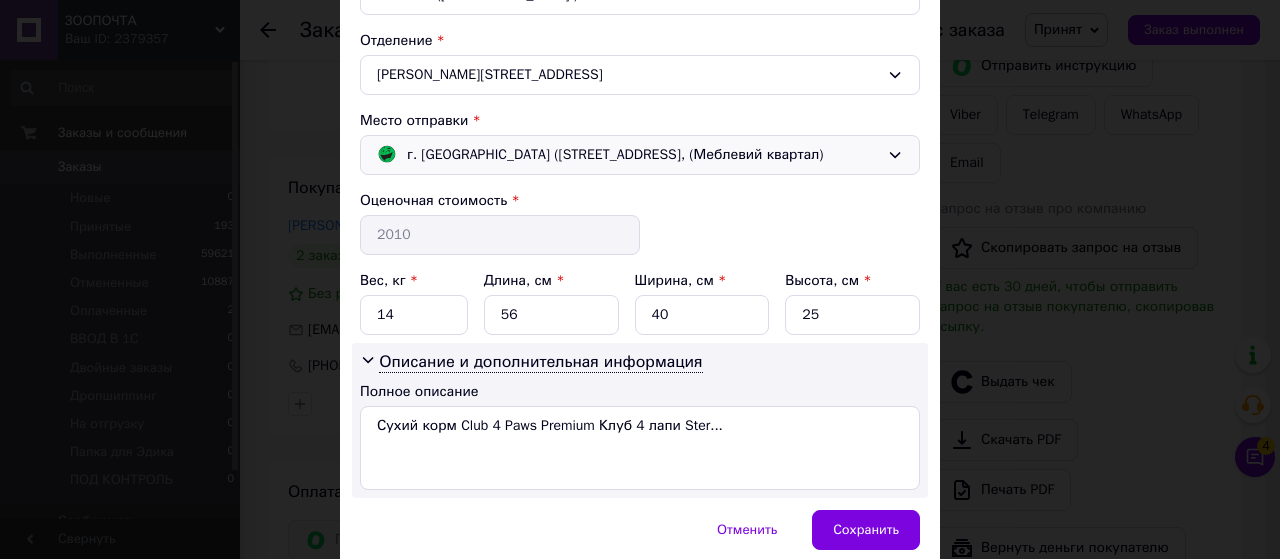 click on "г. Полтава (Полтавская обл.); Ветеринарная ул., 22, (Меблевий квартал)" at bounding box center (640, 155) 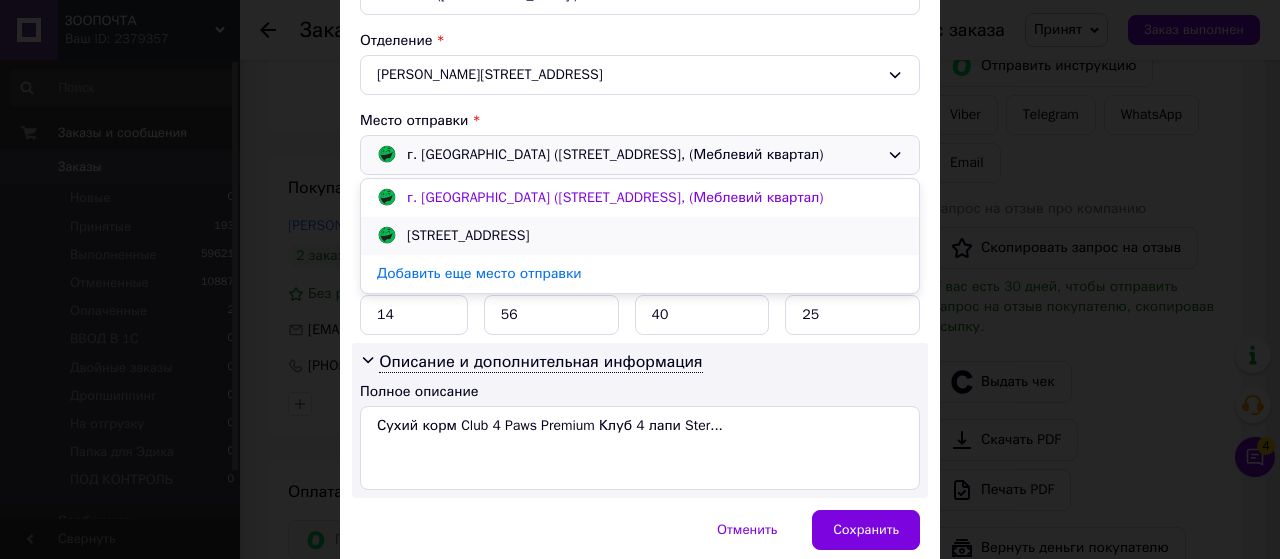 click on "Харьков; Полтавский Шлях ул., 140А" at bounding box center [468, 236] 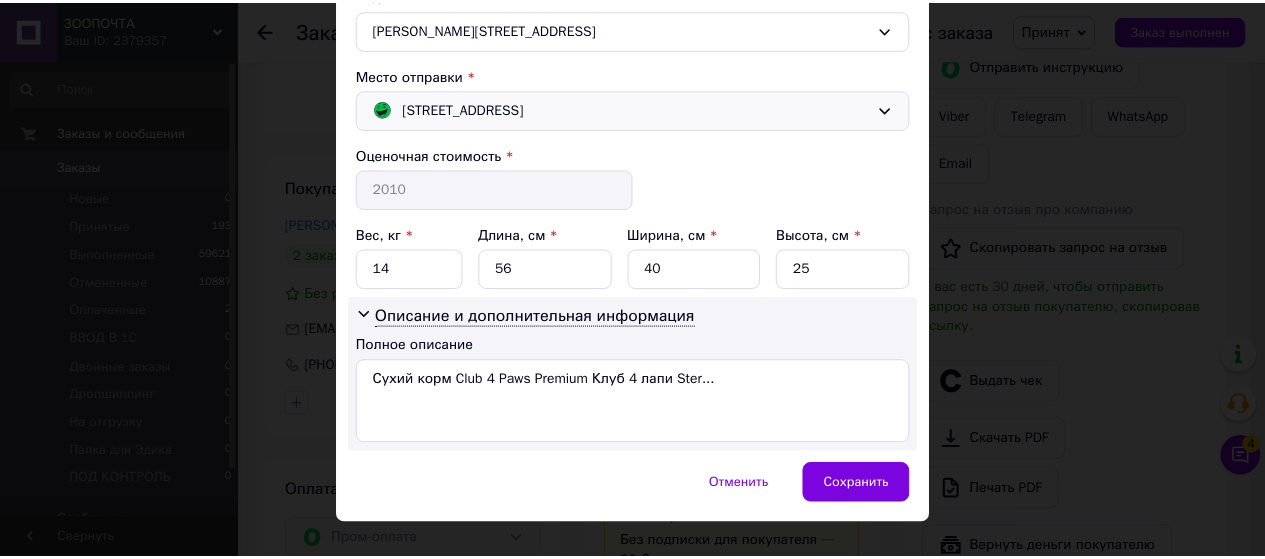 scroll, scrollTop: 672, scrollLeft: 0, axis: vertical 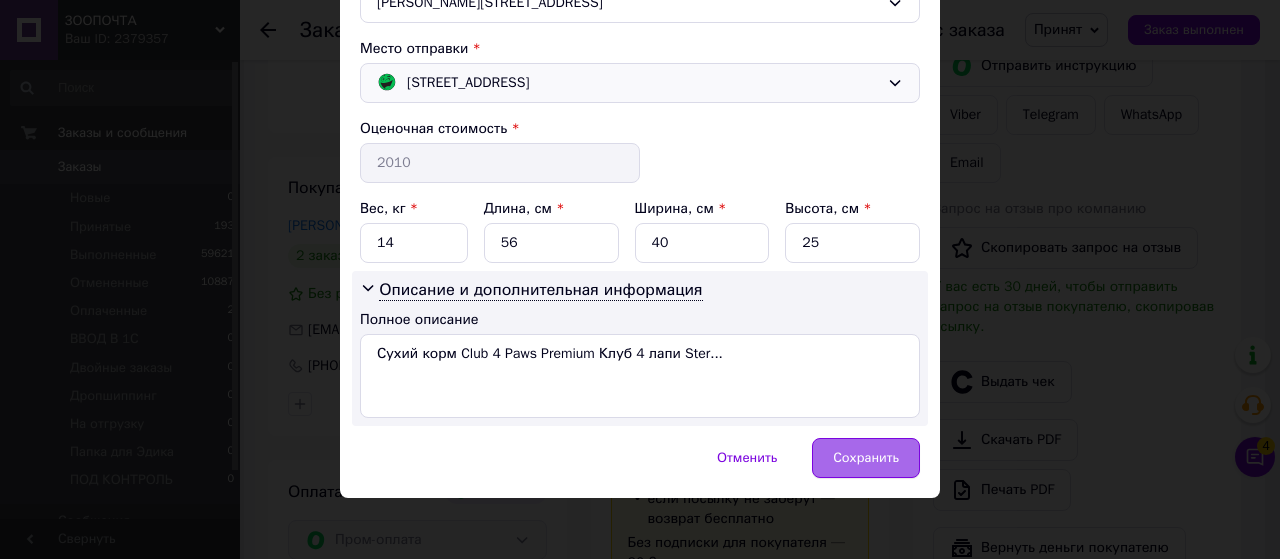 click on "Сохранить" at bounding box center [866, 458] 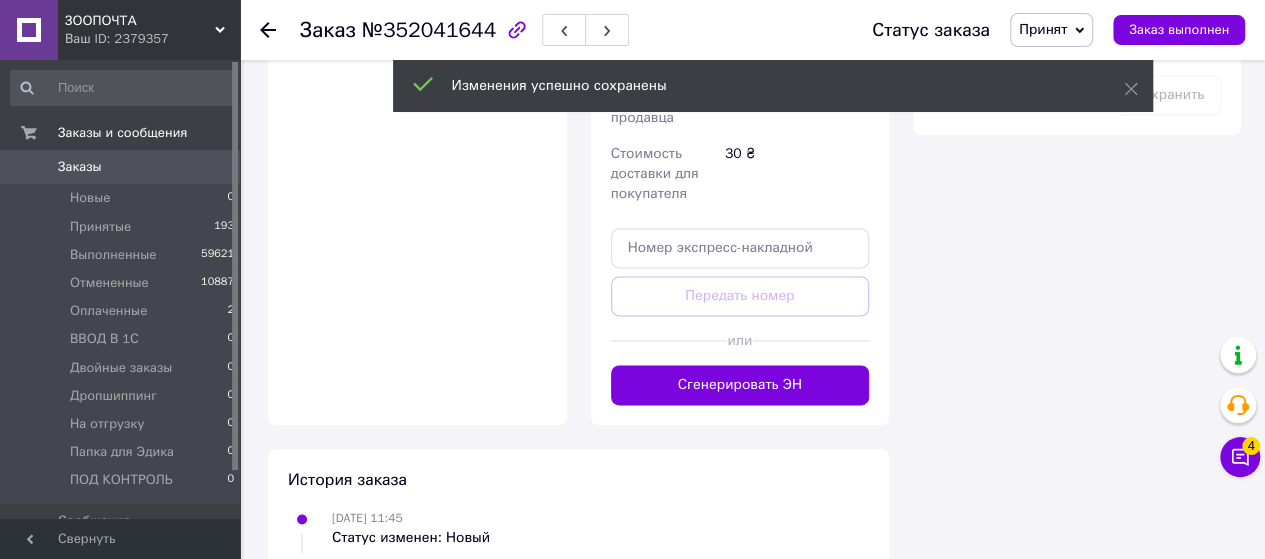 scroll, scrollTop: 1400, scrollLeft: 0, axis: vertical 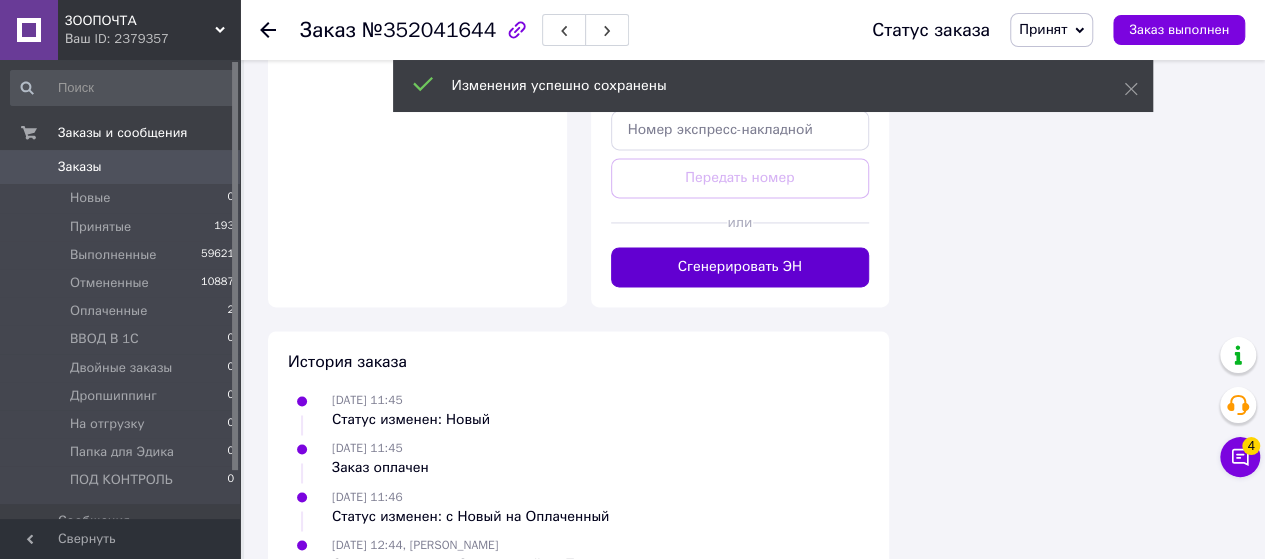 click on "Сгенерировать ЭН" at bounding box center [740, 267] 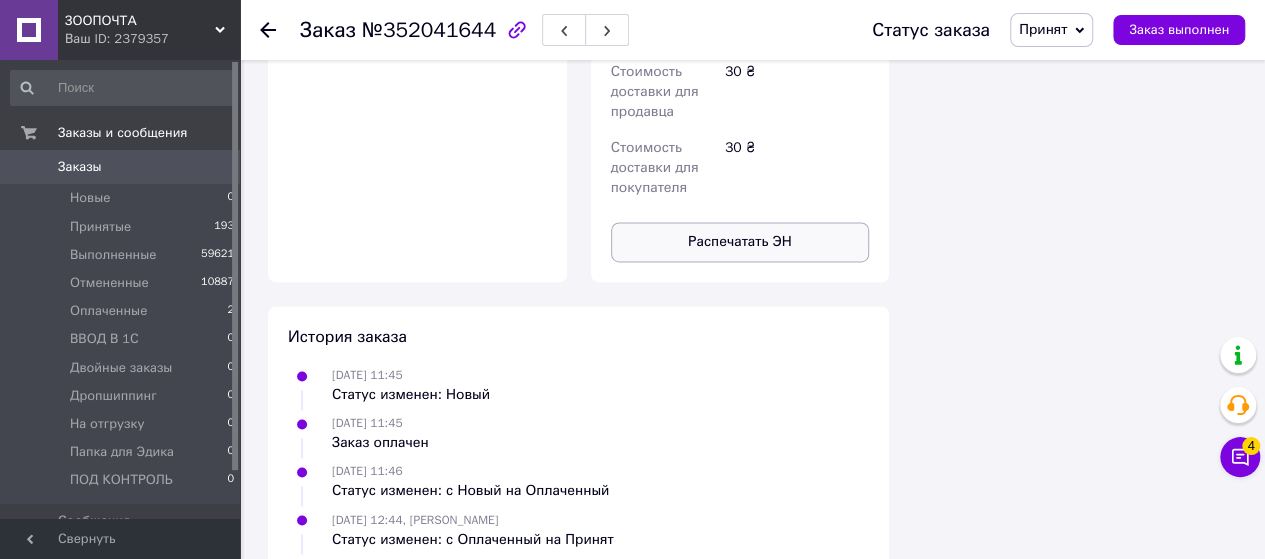 click on "Распечатать ЭН" at bounding box center (740, 242) 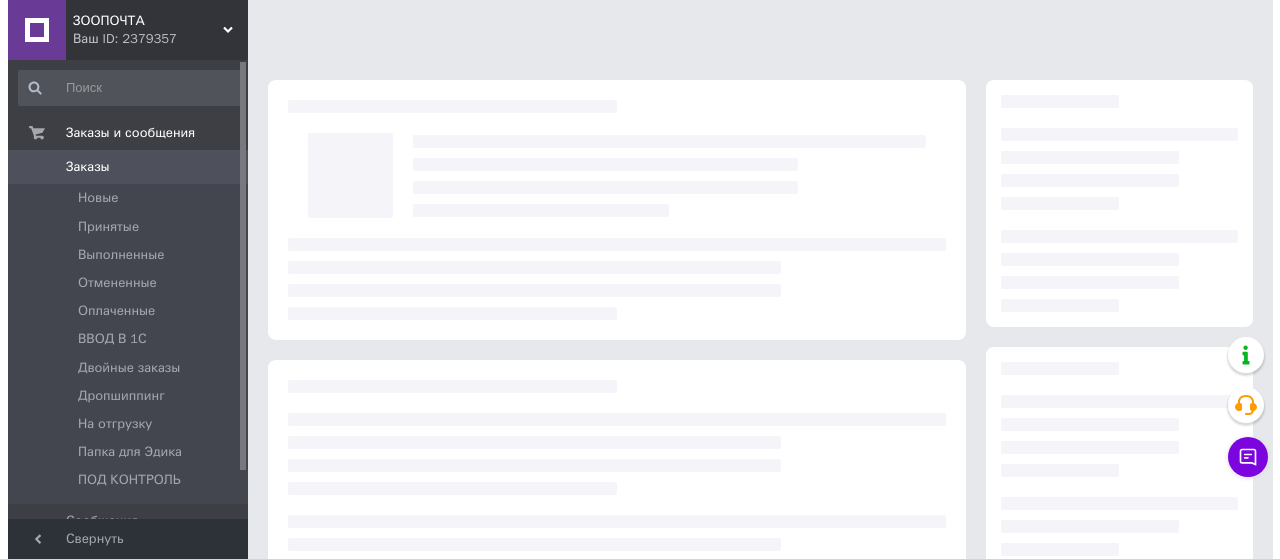 scroll, scrollTop: 0, scrollLeft: 0, axis: both 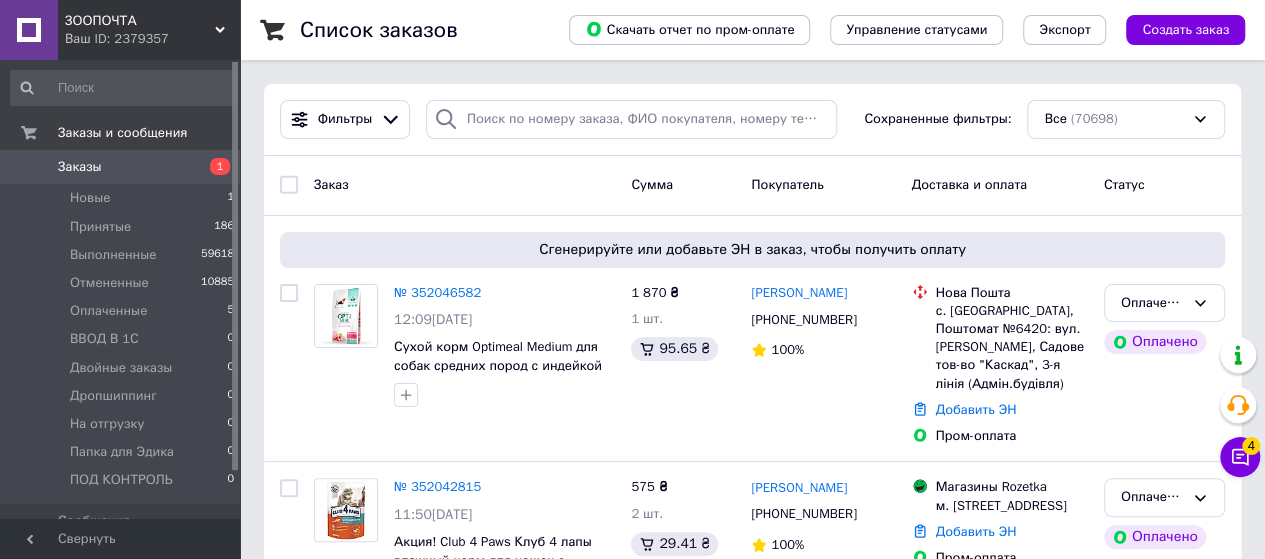 click on "ЗООПОЧТА" at bounding box center [140, 21] 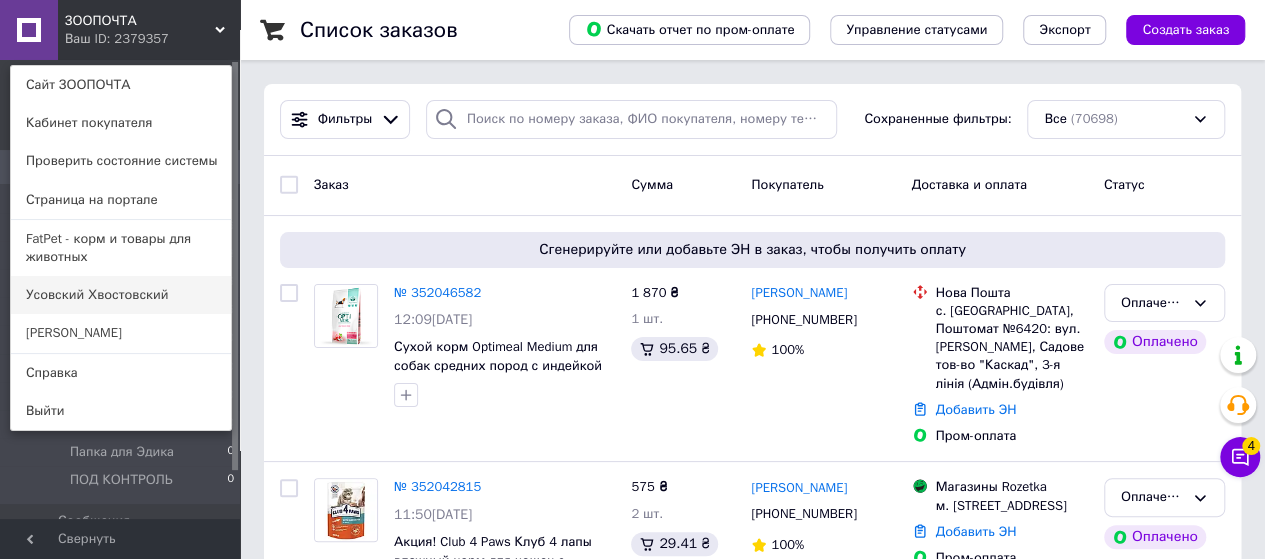 click on "Усовский Хвостовский" at bounding box center (121, 295) 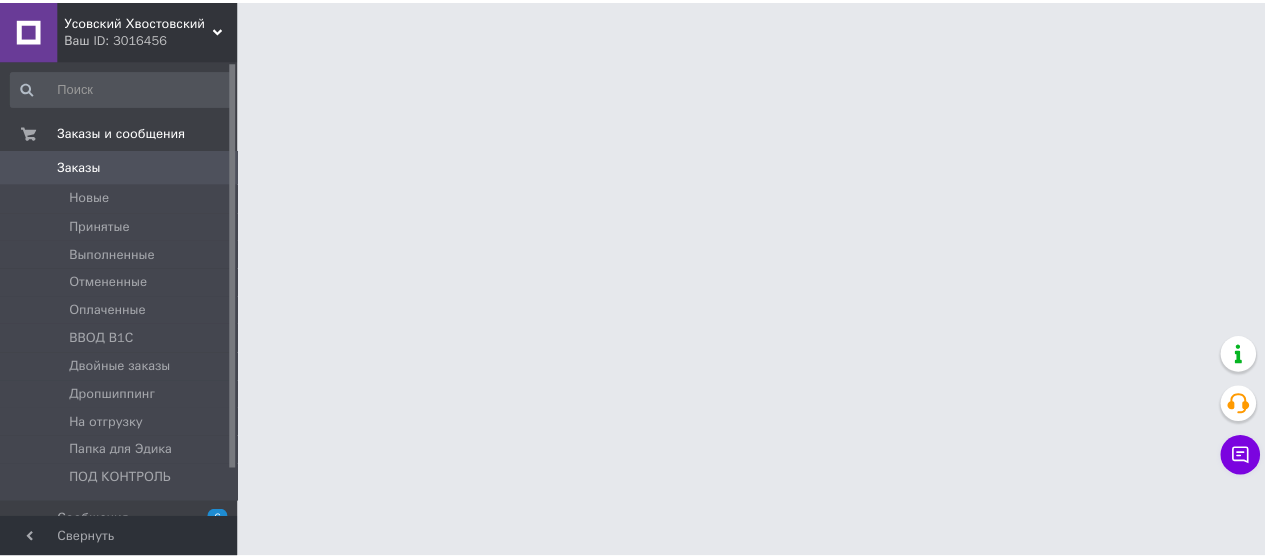 scroll, scrollTop: 0, scrollLeft: 0, axis: both 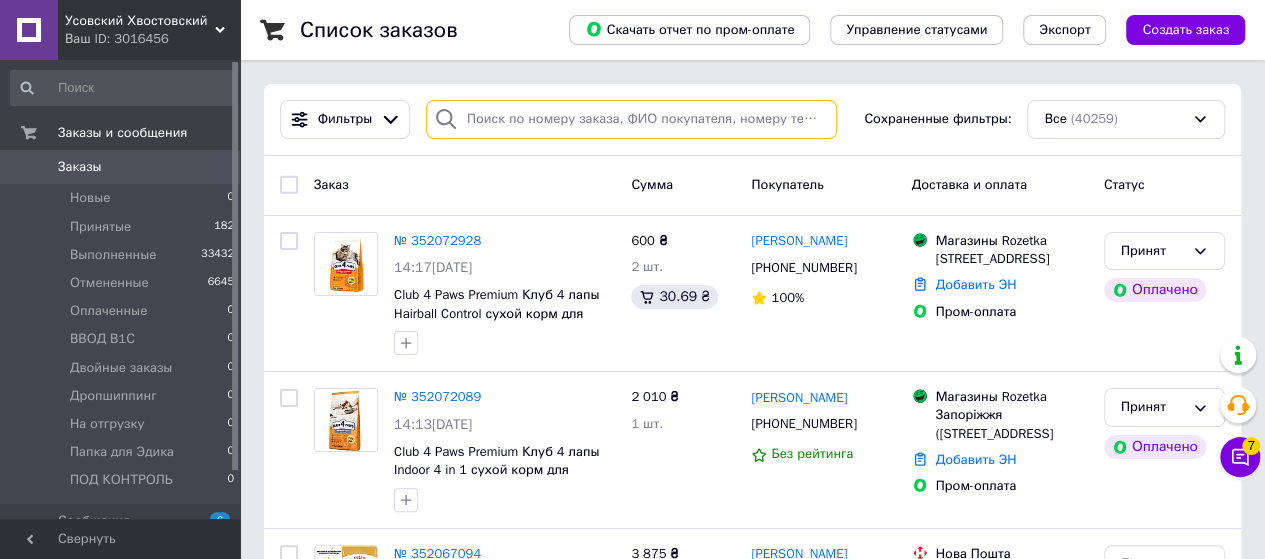 click at bounding box center [631, 119] 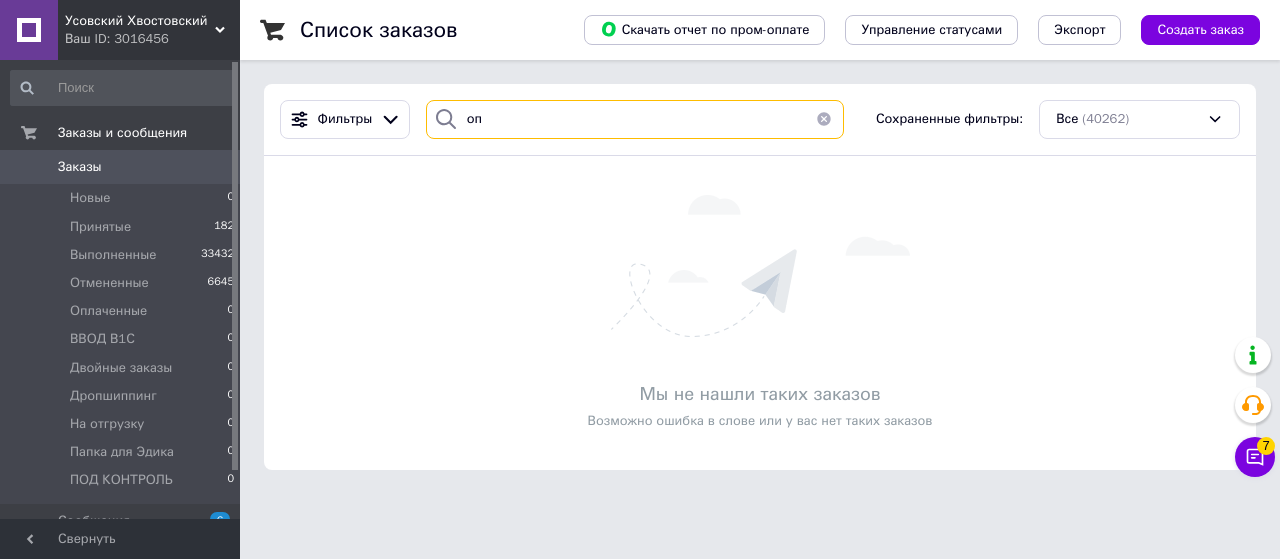 type on "о" 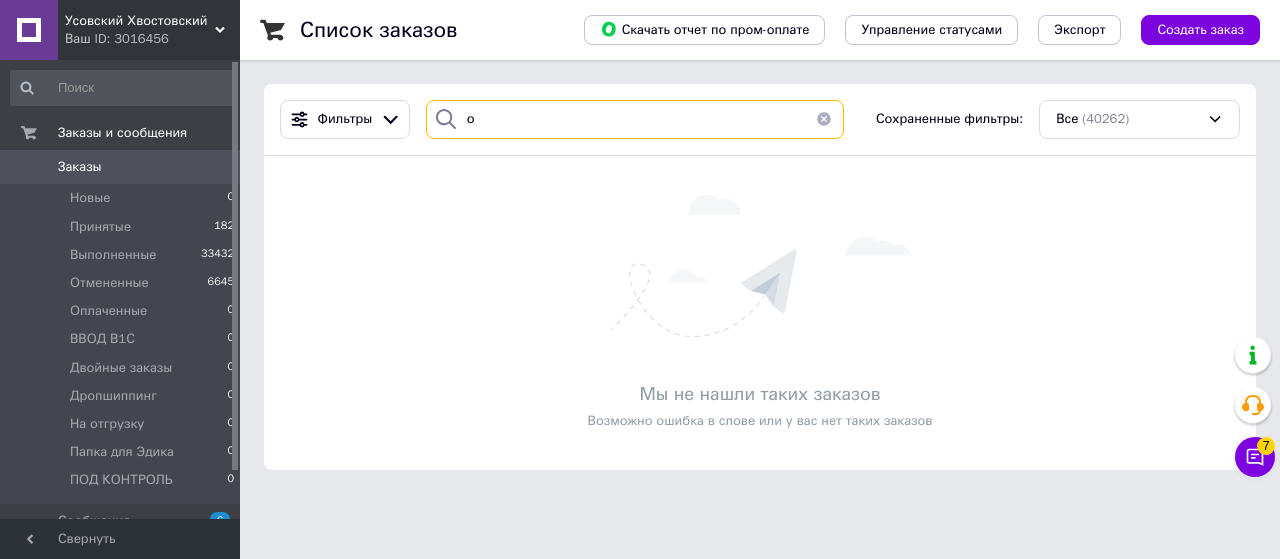 type 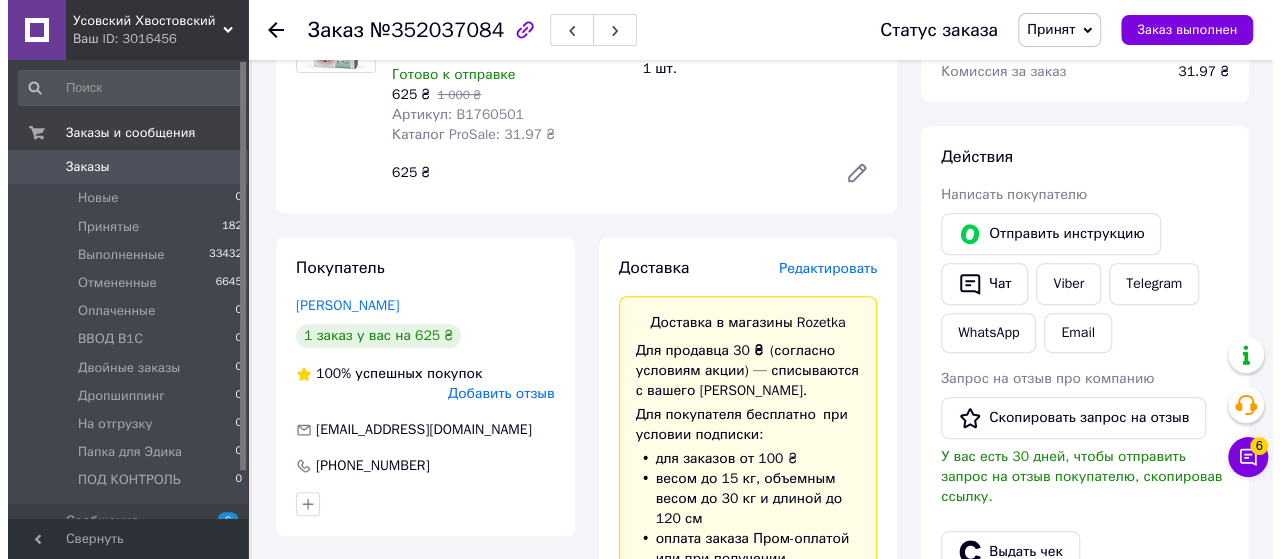 scroll, scrollTop: 300, scrollLeft: 0, axis: vertical 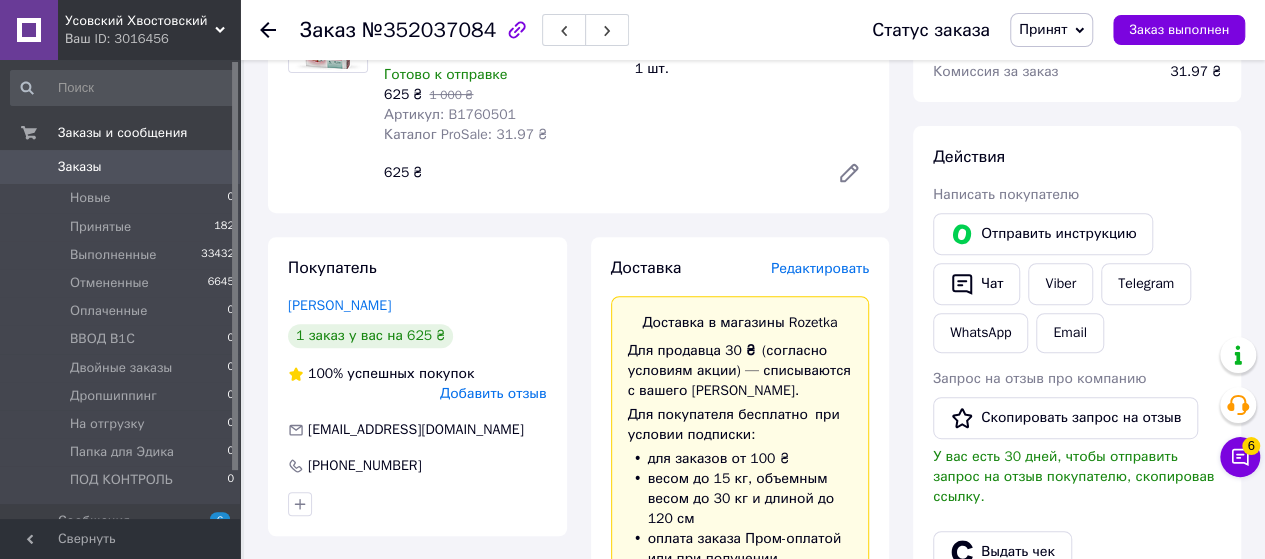 click on "Редактировать" at bounding box center [820, 268] 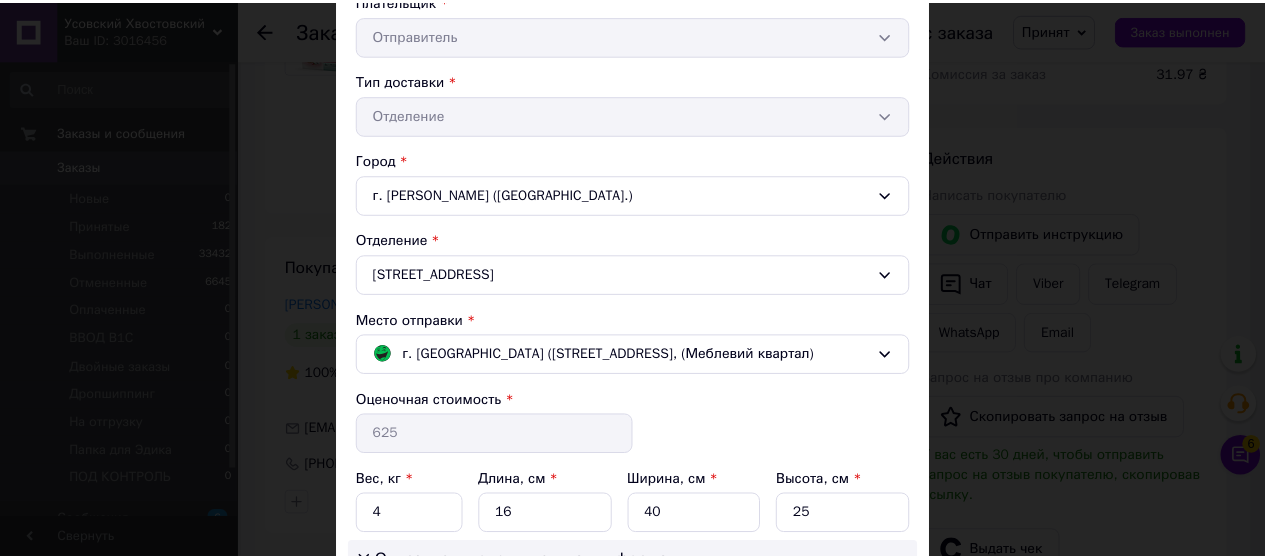 scroll, scrollTop: 600, scrollLeft: 0, axis: vertical 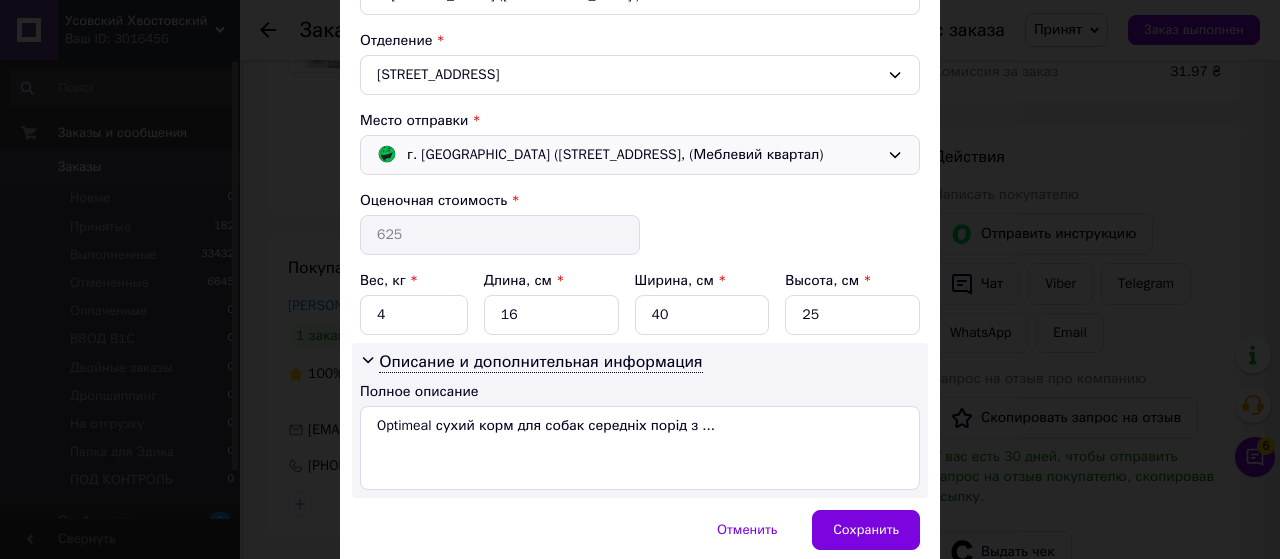 click on "г. [GEOGRAPHIC_DATA] ([STREET_ADDRESS], (Меблевий квартал)" at bounding box center [615, 155] 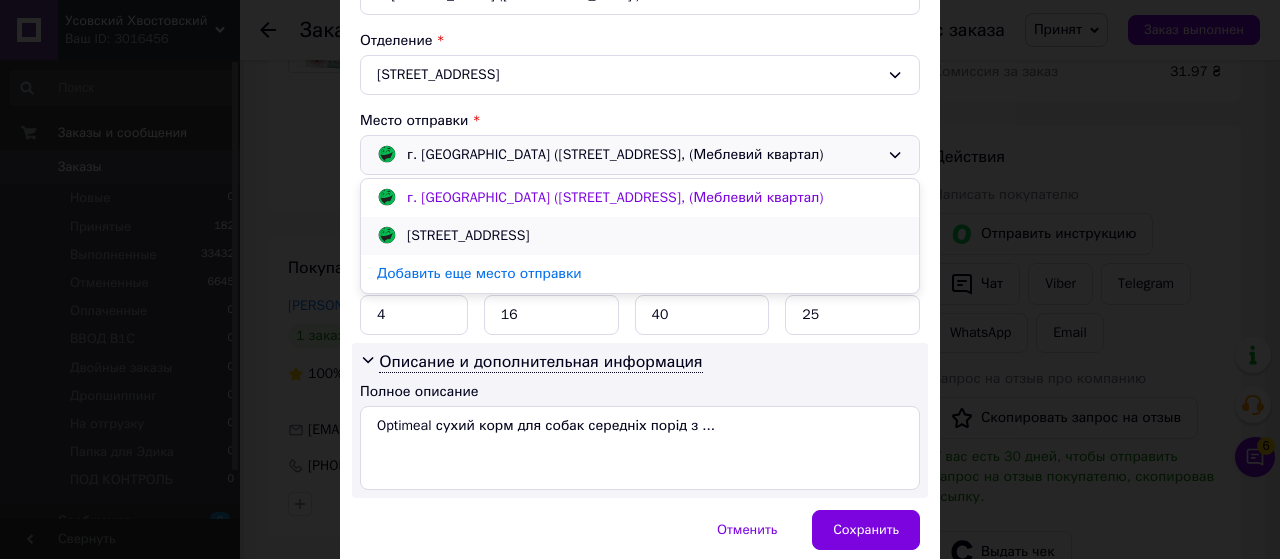 click on "[STREET_ADDRESS]" at bounding box center [640, 236] 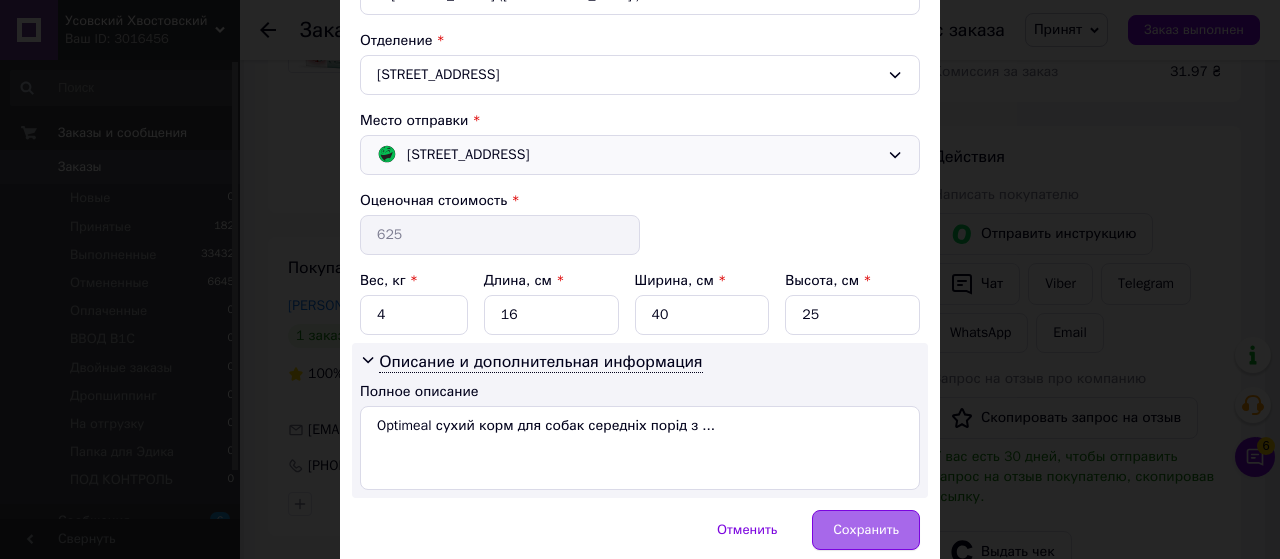 click on "Сохранить" at bounding box center [866, 530] 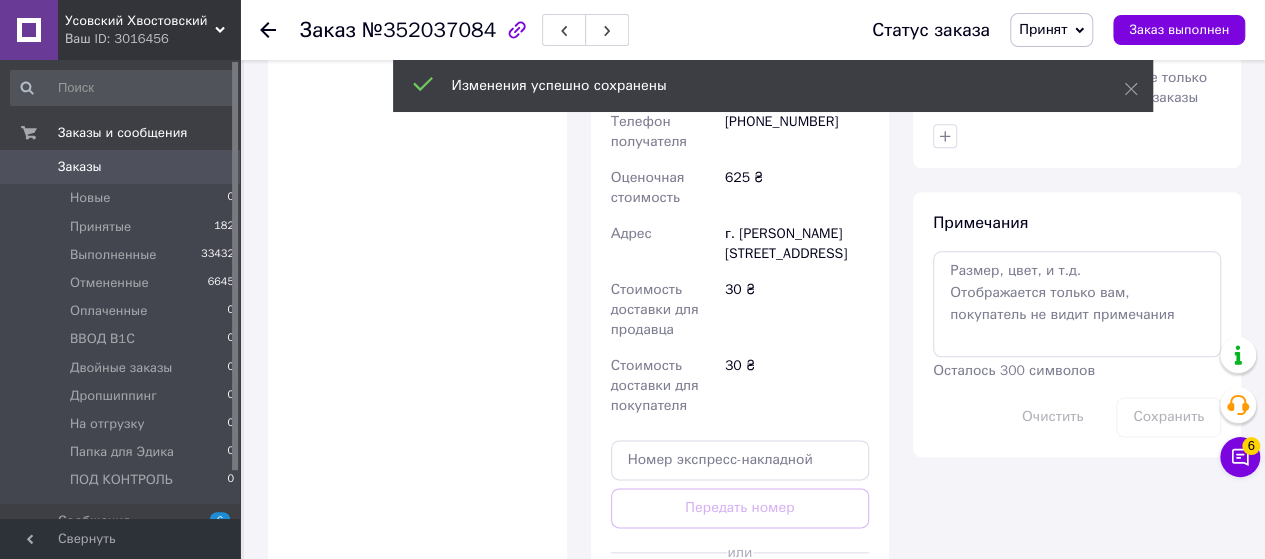 scroll, scrollTop: 1200, scrollLeft: 0, axis: vertical 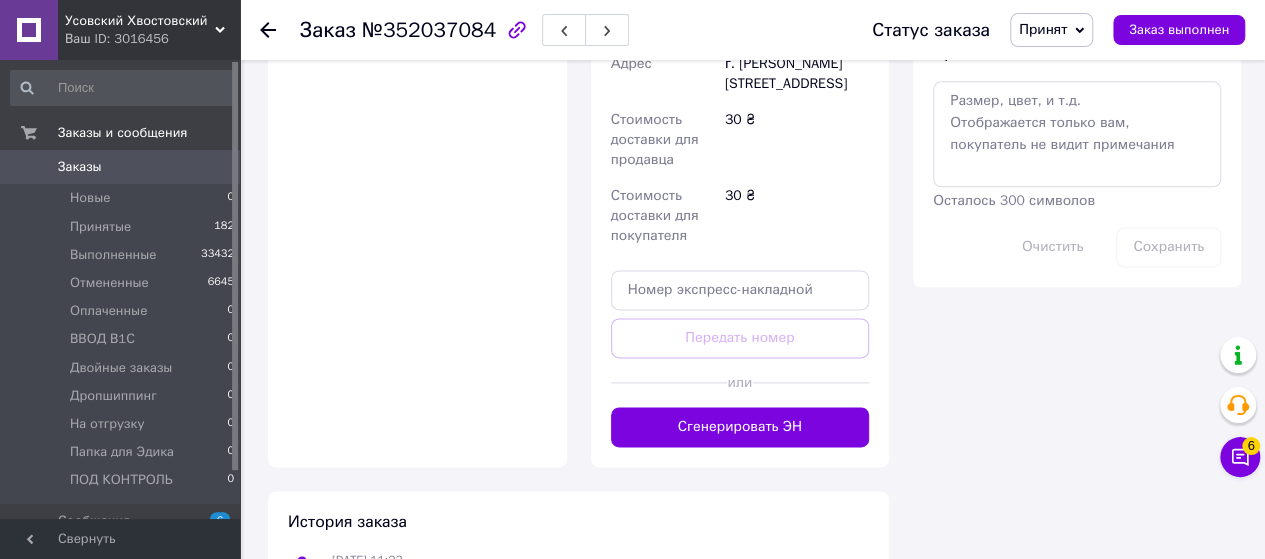 click on "Сгенерировать ЭН" at bounding box center [740, 427] 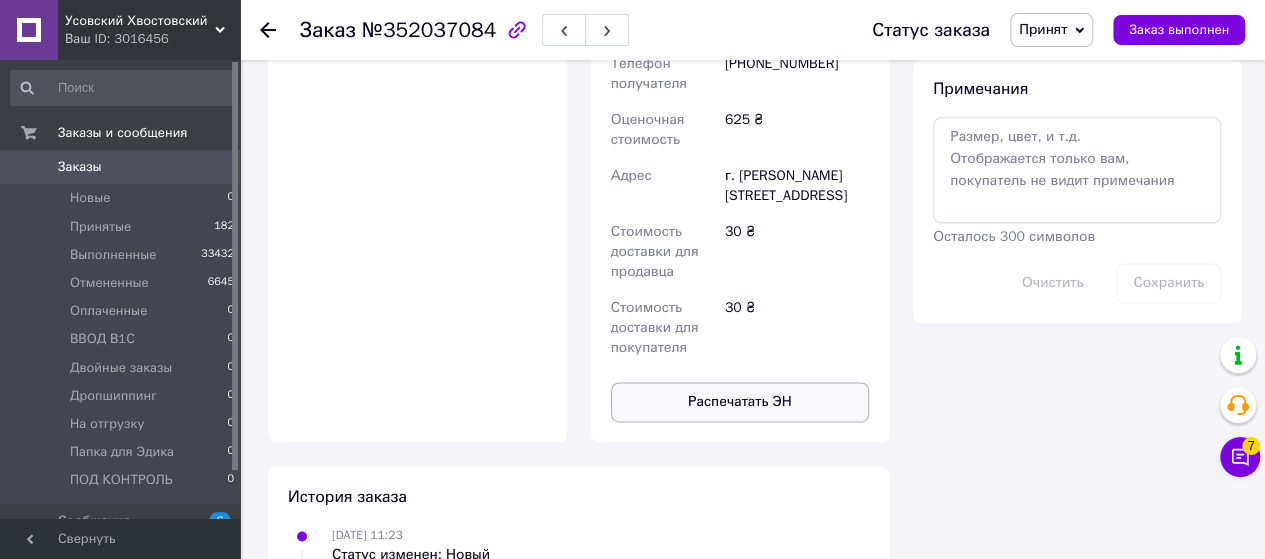 click on "Распечатать ЭН" at bounding box center [740, 402] 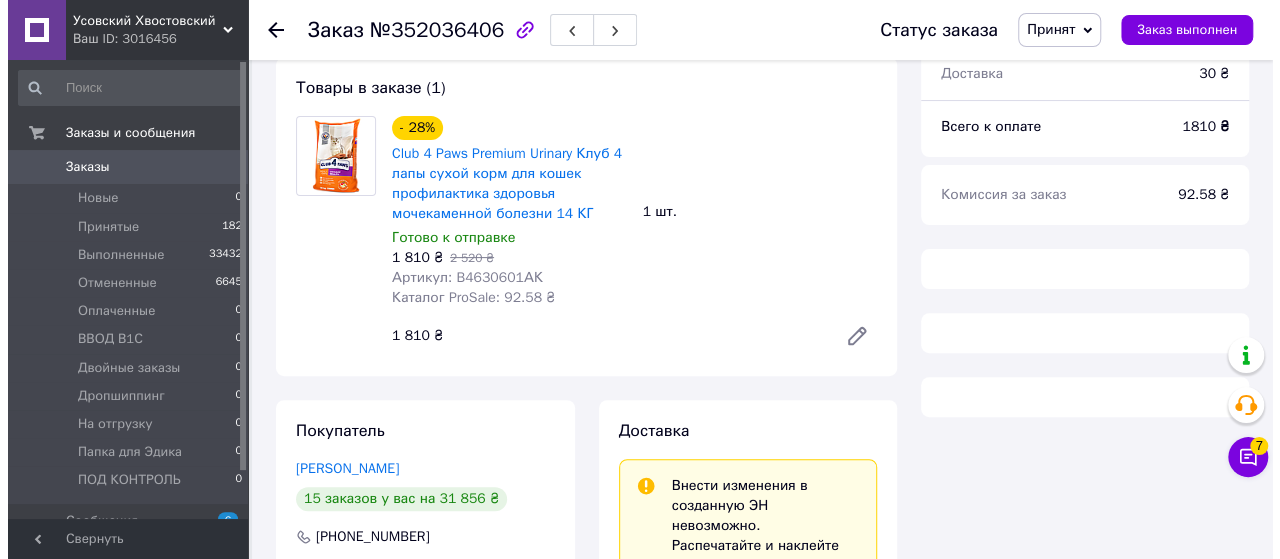 scroll, scrollTop: 300, scrollLeft: 0, axis: vertical 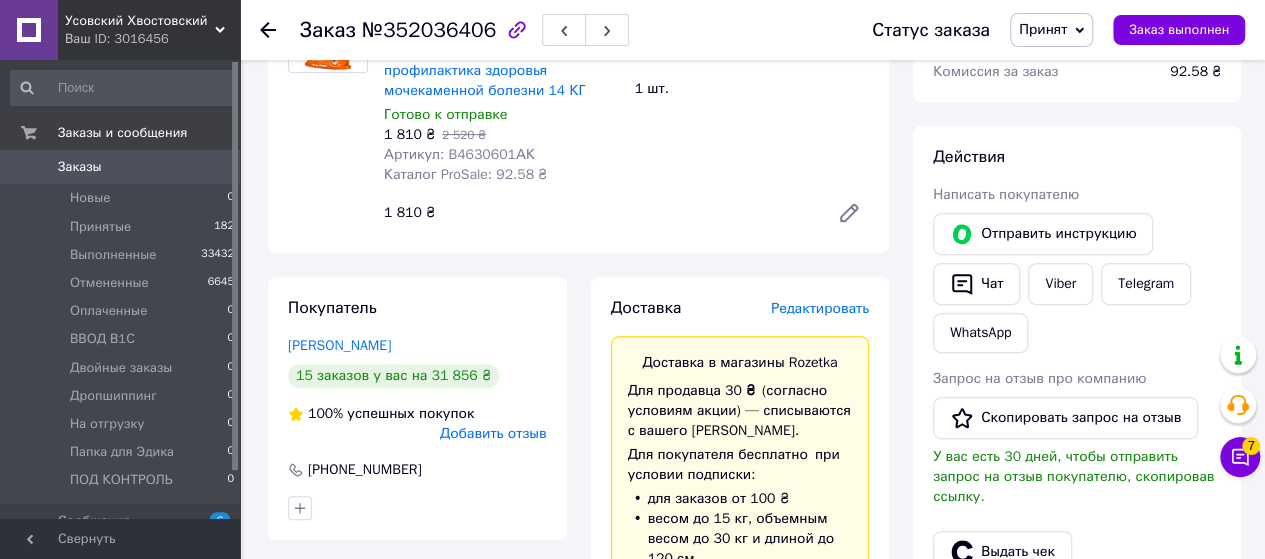 click on "Редактировать" at bounding box center [820, 308] 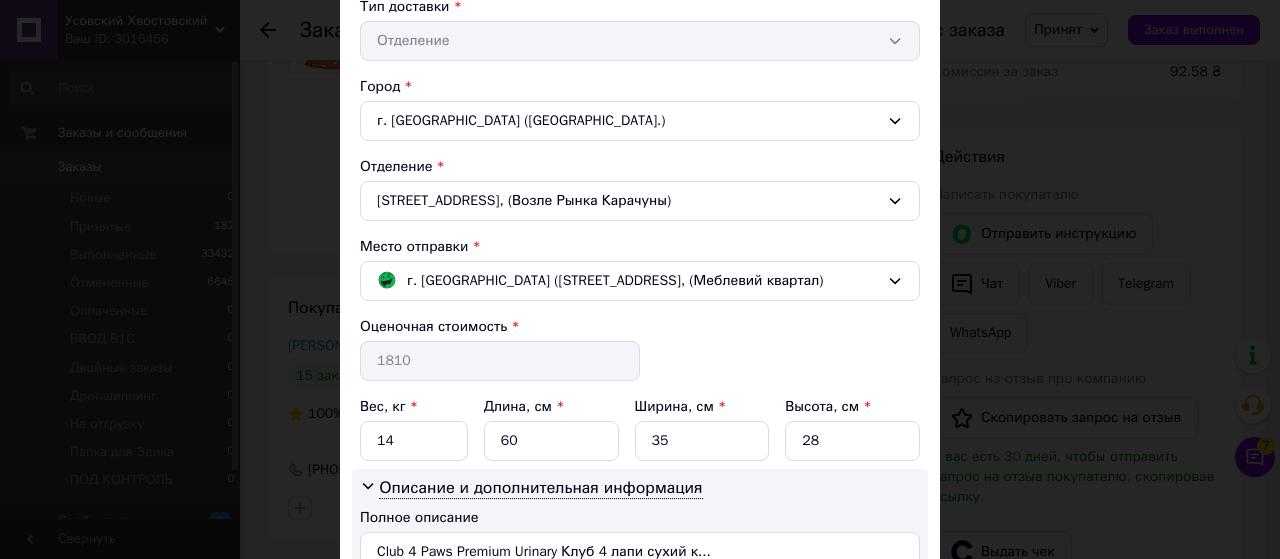 scroll, scrollTop: 500, scrollLeft: 0, axis: vertical 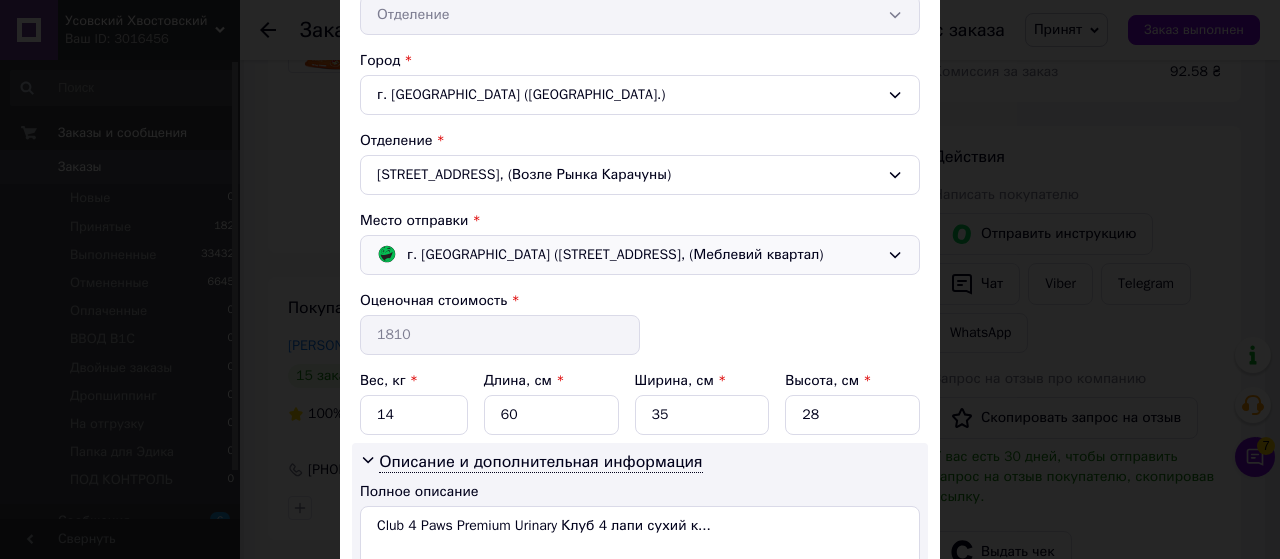 click on "г. [GEOGRAPHIC_DATA] ([STREET_ADDRESS], (Меблевий квартал)" at bounding box center (615, 255) 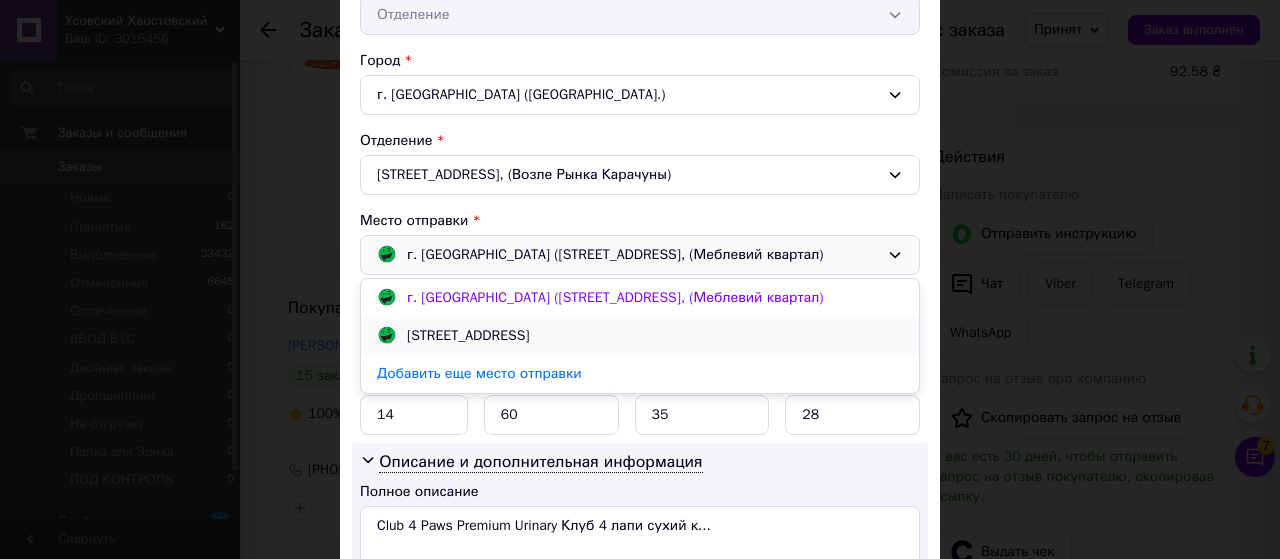 click on "[STREET_ADDRESS]" at bounding box center (468, 336) 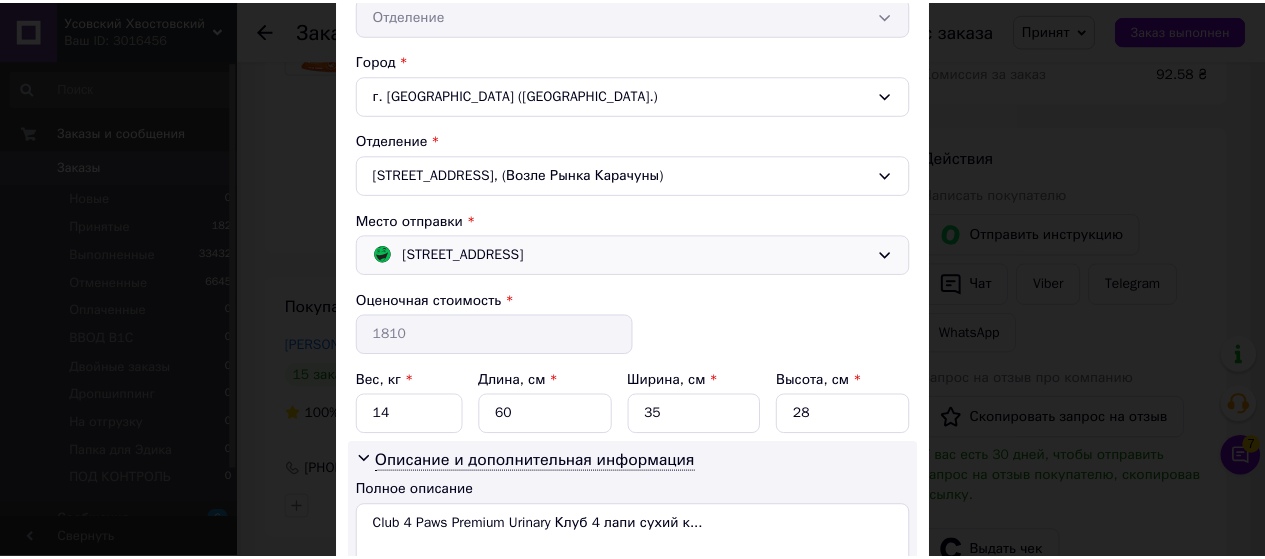 scroll, scrollTop: 672, scrollLeft: 0, axis: vertical 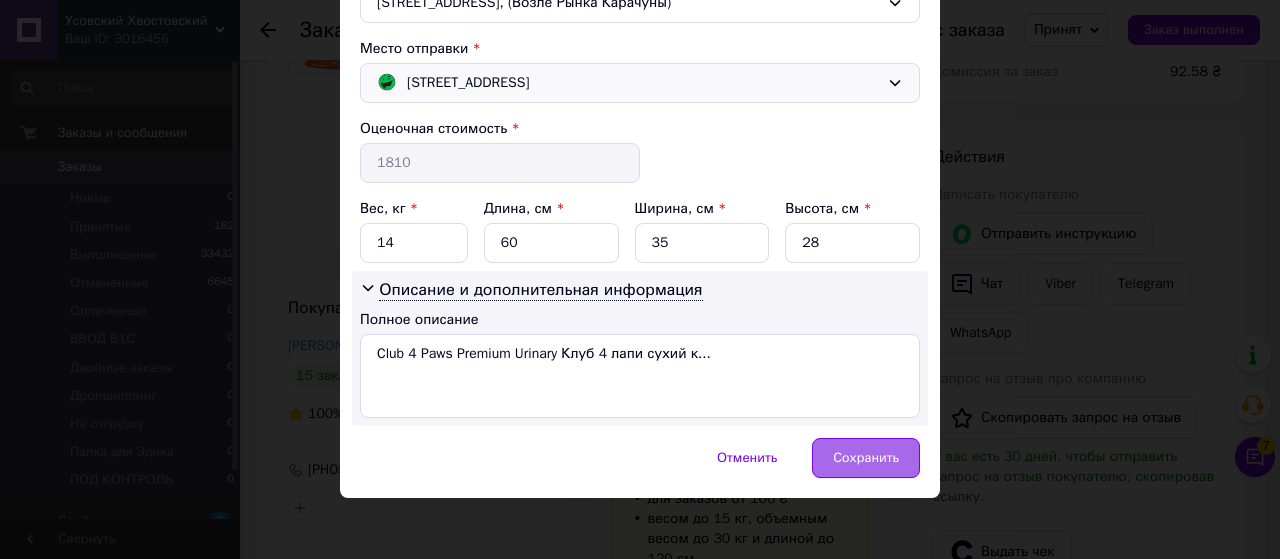 click on "Сохранить" at bounding box center (866, 458) 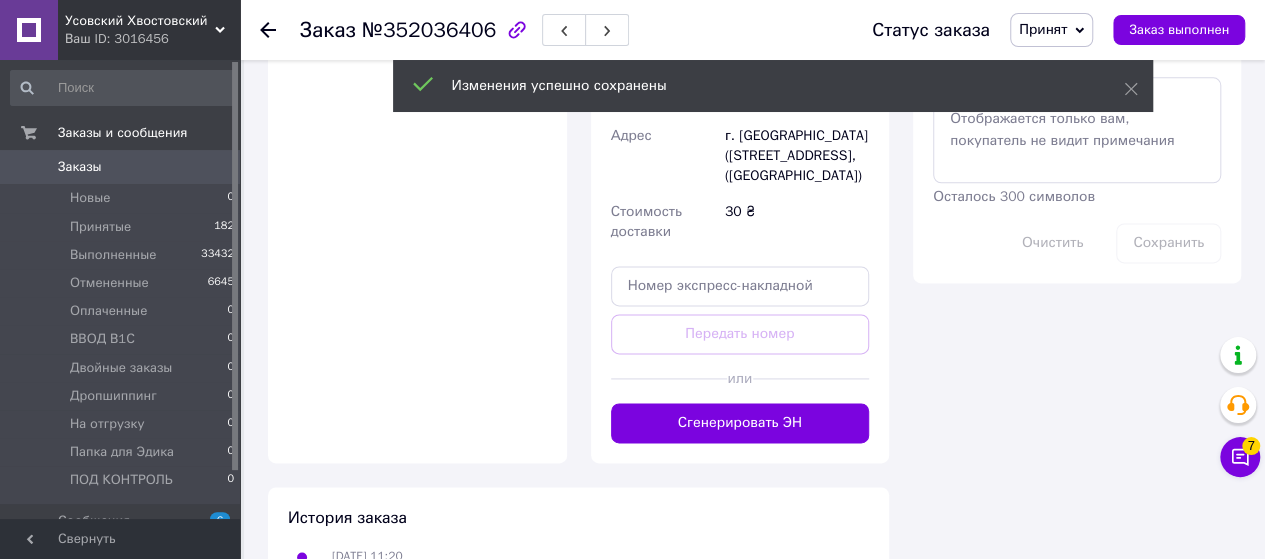 scroll, scrollTop: 1300, scrollLeft: 0, axis: vertical 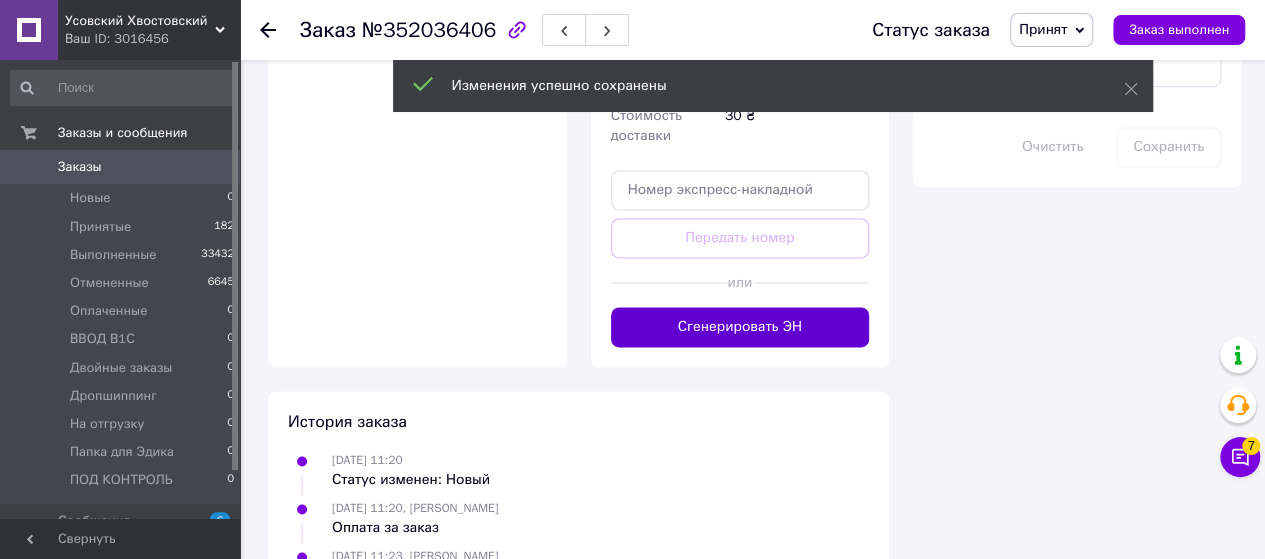 click on "Сгенерировать ЭН" at bounding box center [740, 327] 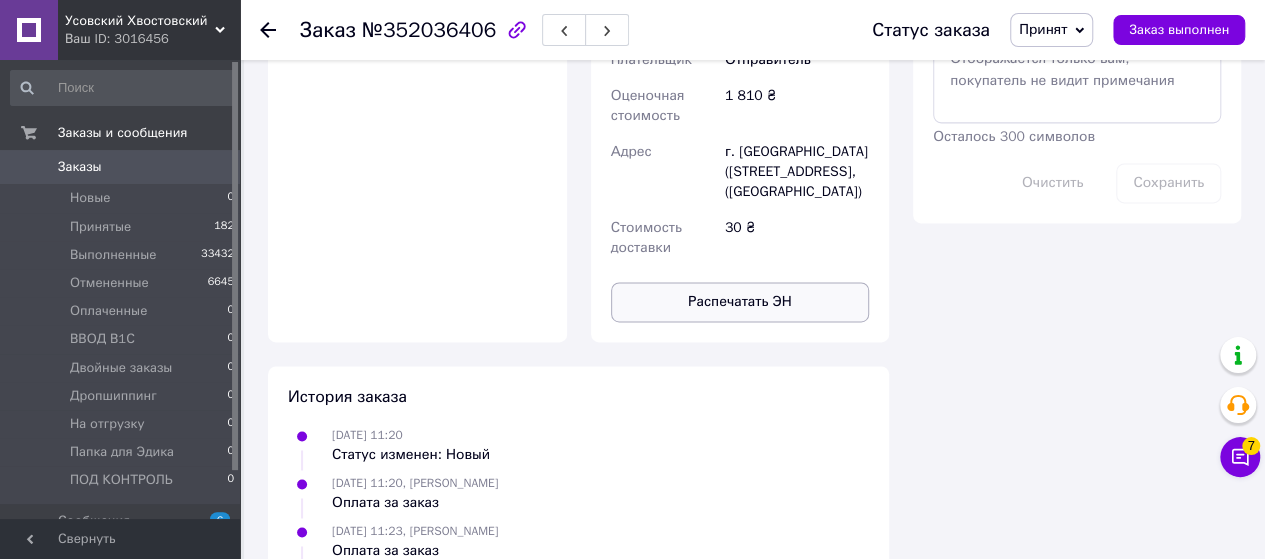 click on "Распечатать ЭН" at bounding box center (740, 302) 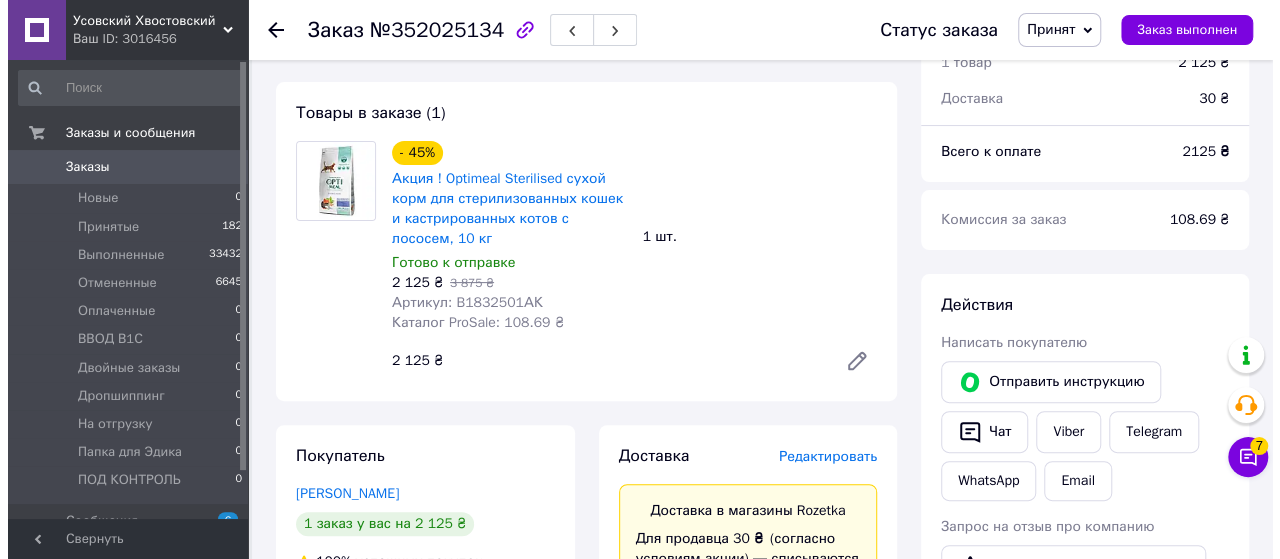 scroll, scrollTop: 400, scrollLeft: 0, axis: vertical 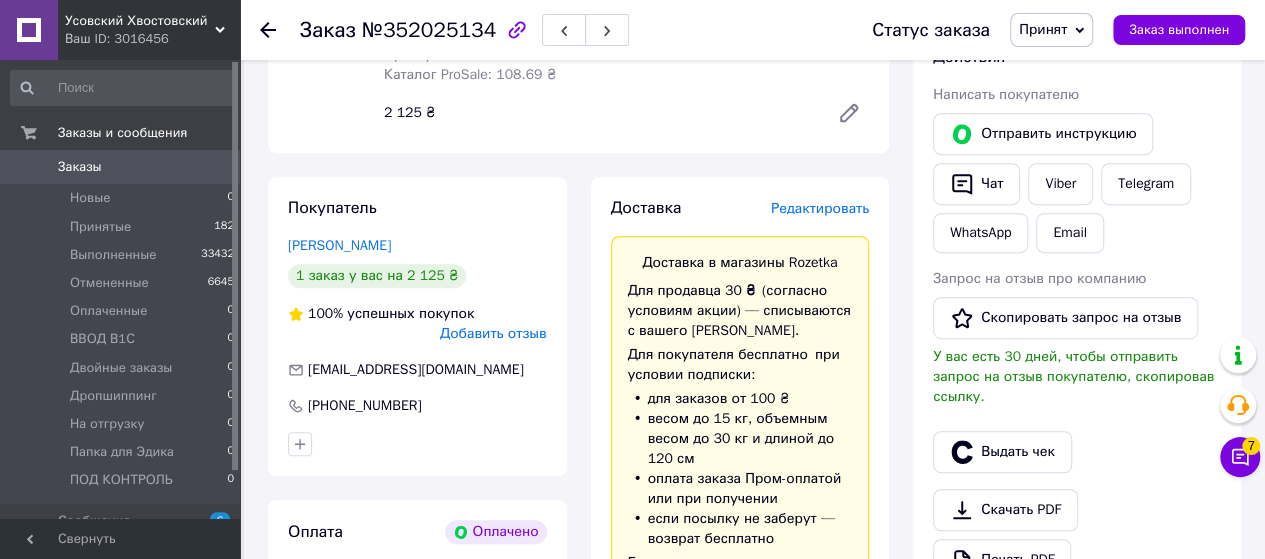 click on "Редактировать" at bounding box center [820, 208] 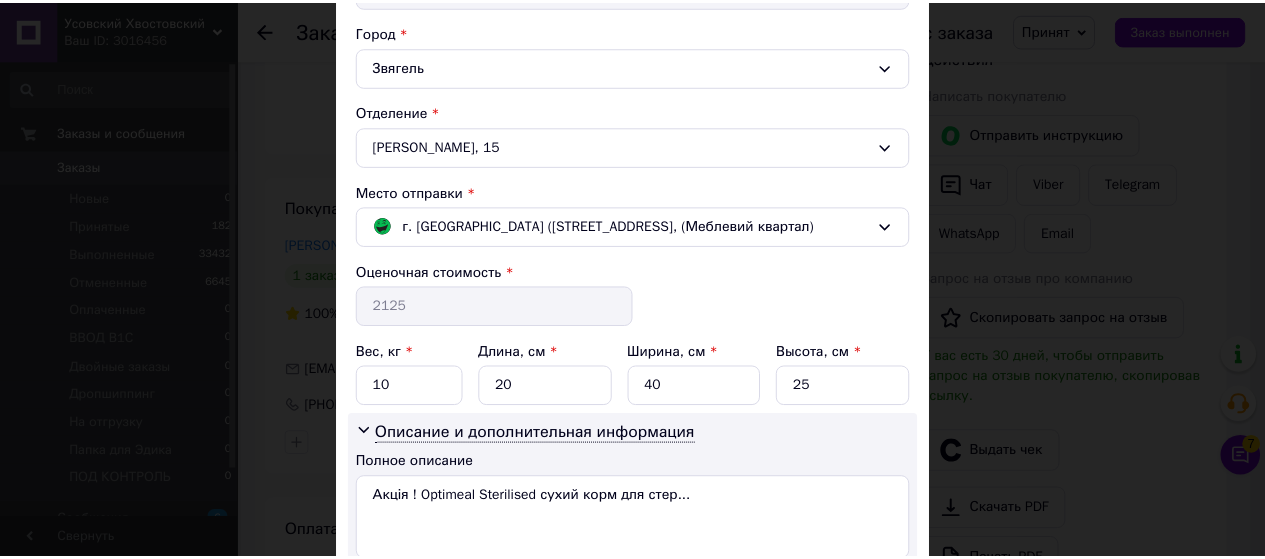 scroll, scrollTop: 672, scrollLeft: 0, axis: vertical 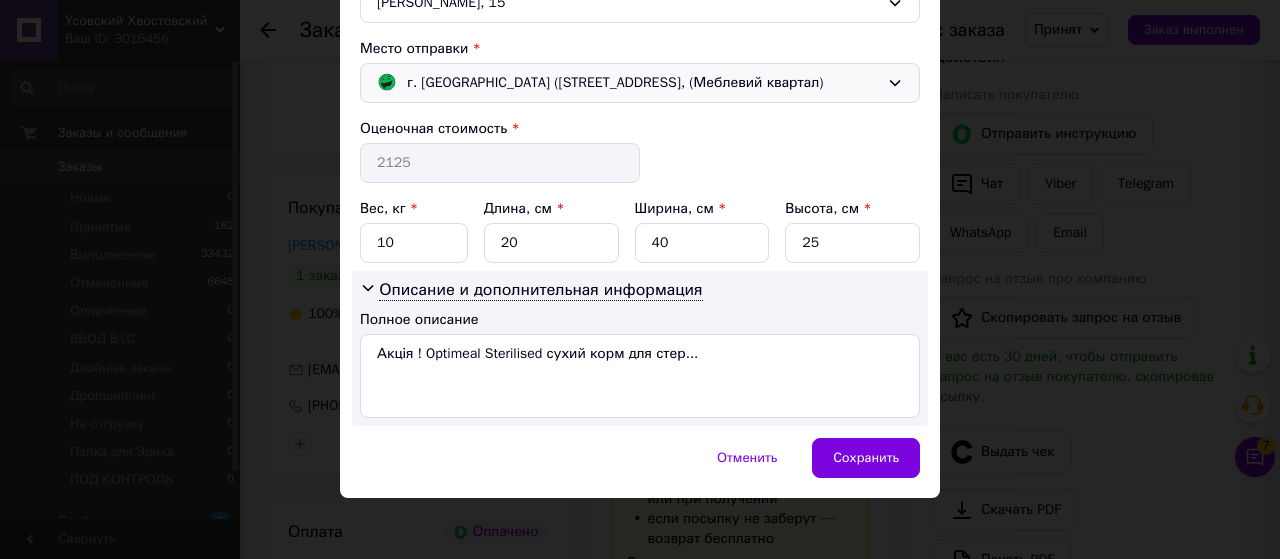 click on "г. [GEOGRAPHIC_DATA] ([STREET_ADDRESS], (Меблевий квартал)" at bounding box center [615, 83] 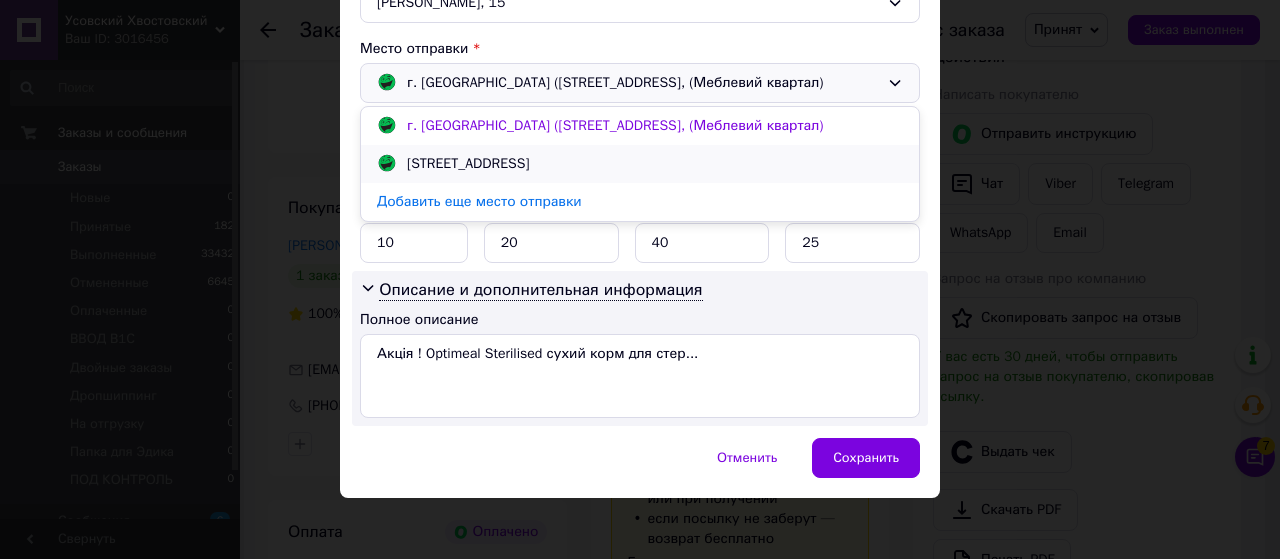 click on "[STREET_ADDRESS]" at bounding box center [468, 164] 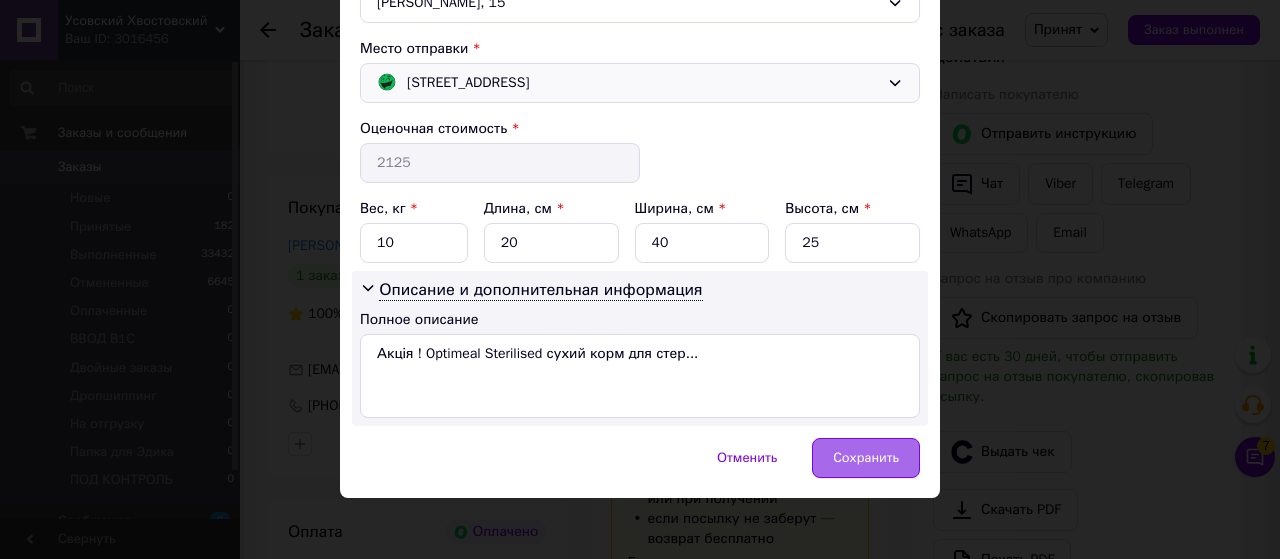 click on "Сохранить" at bounding box center (866, 458) 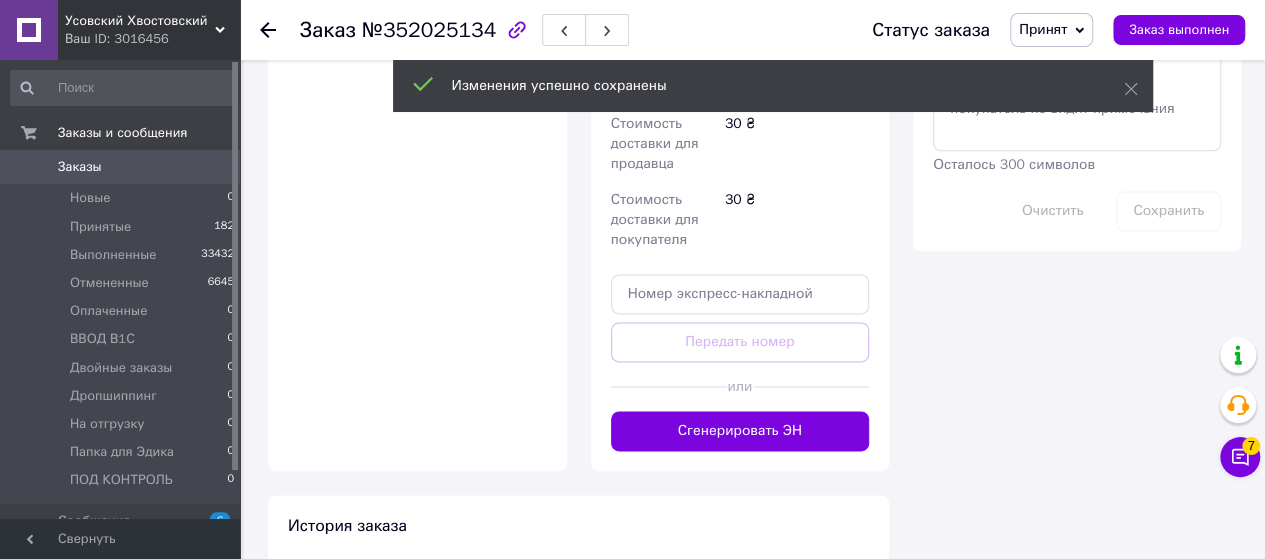 scroll, scrollTop: 1400, scrollLeft: 0, axis: vertical 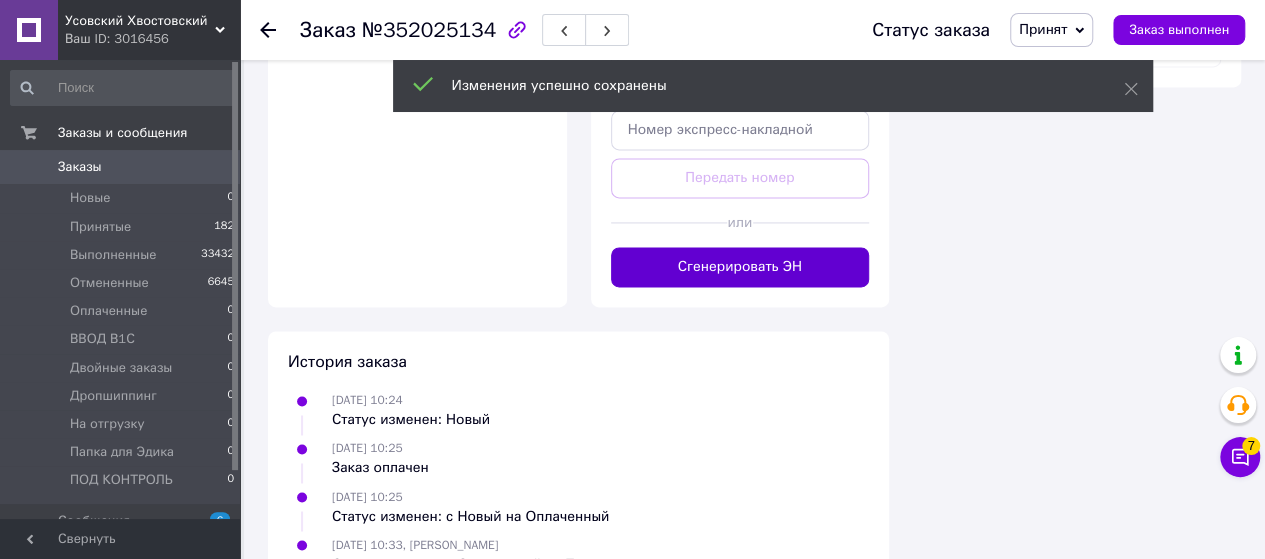 click on "Сгенерировать ЭН" at bounding box center (740, 267) 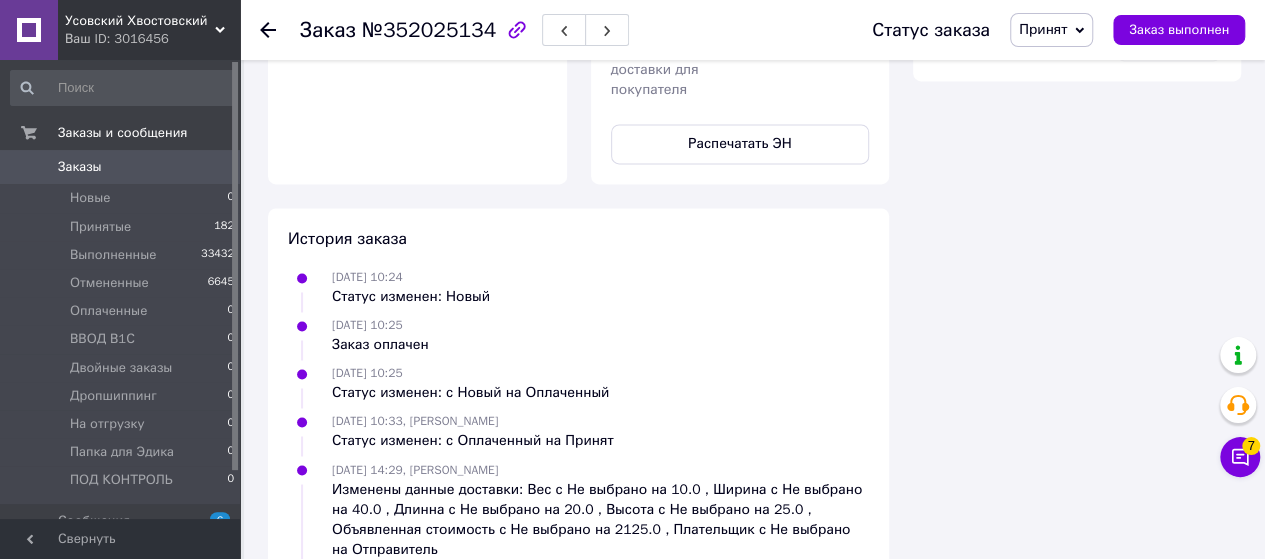 scroll, scrollTop: 1500, scrollLeft: 0, axis: vertical 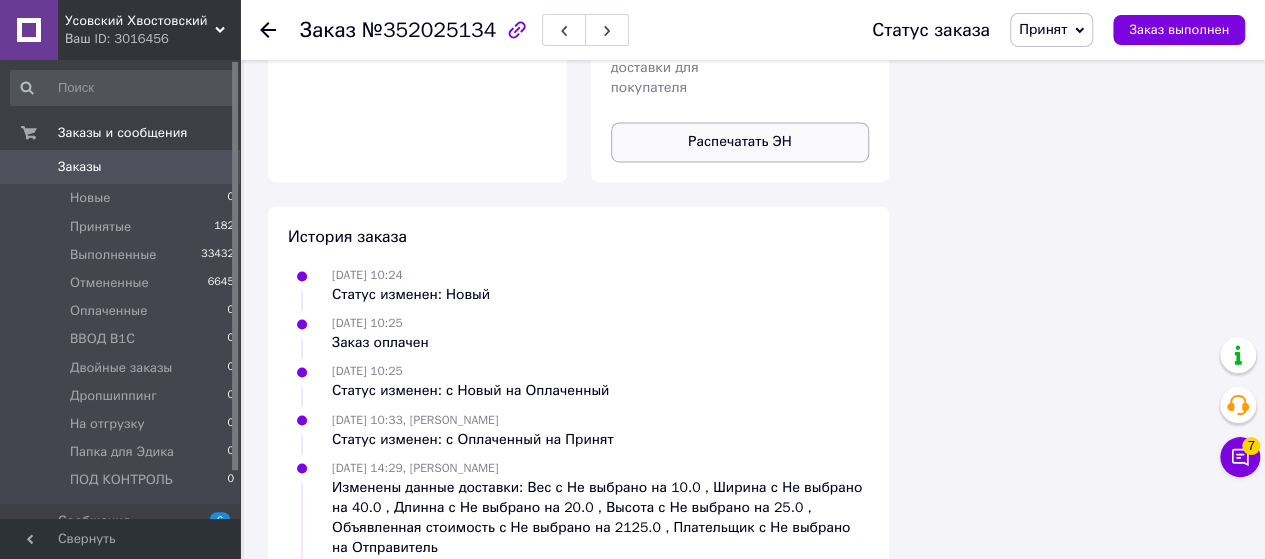 click on "Распечатать ЭН" at bounding box center (740, 142) 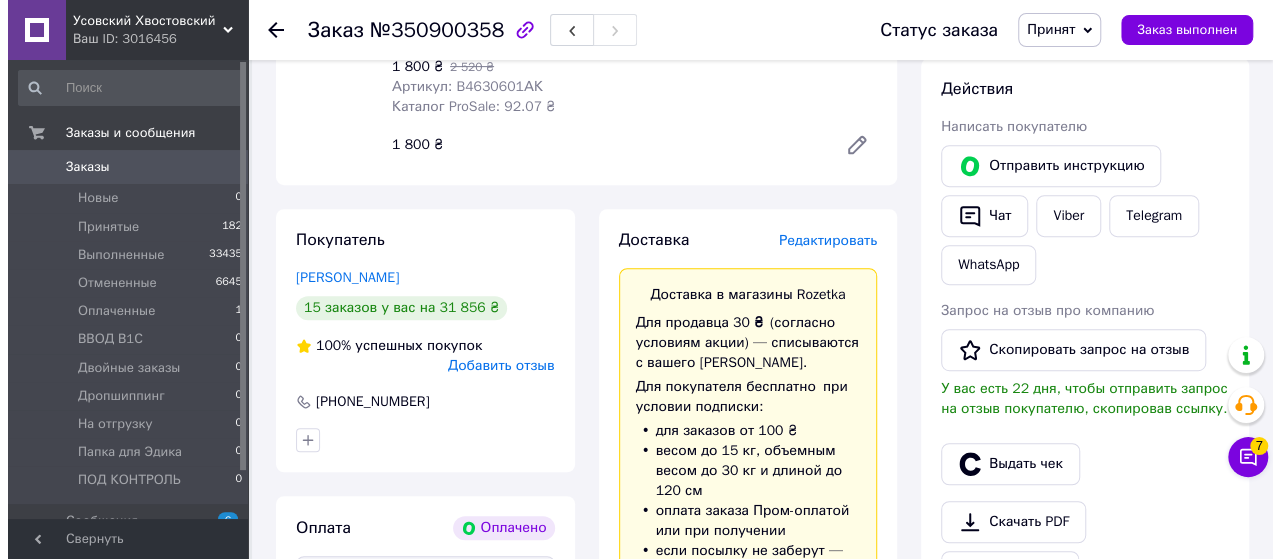 scroll, scrollTop: 400, scrollLeft: 0, axis: vertical 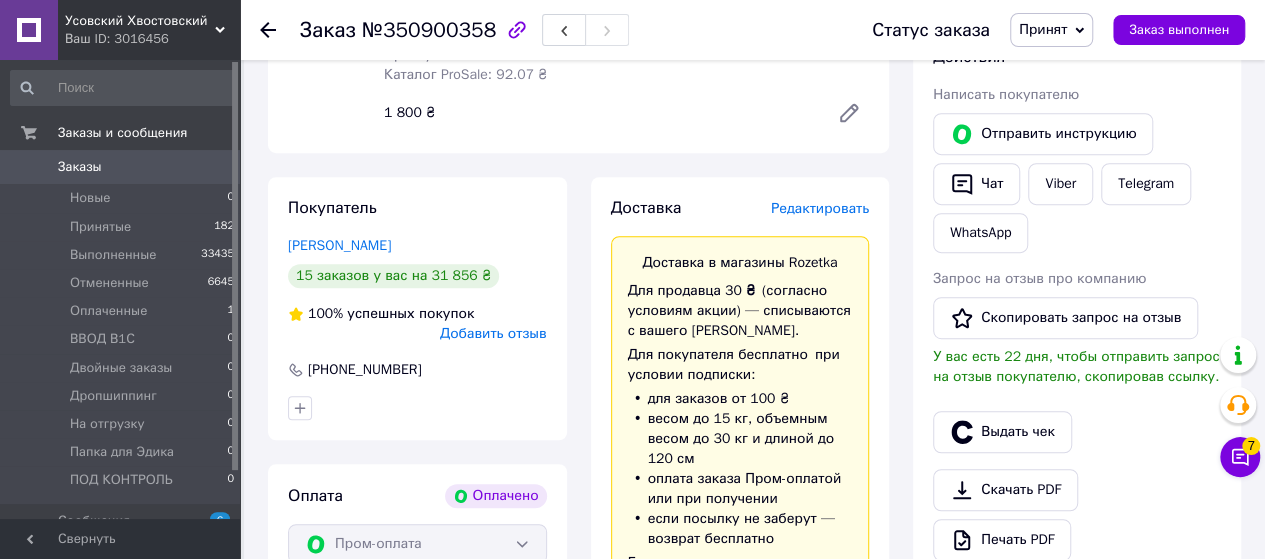click on "Редактировать" at bounding box center (820, 208) 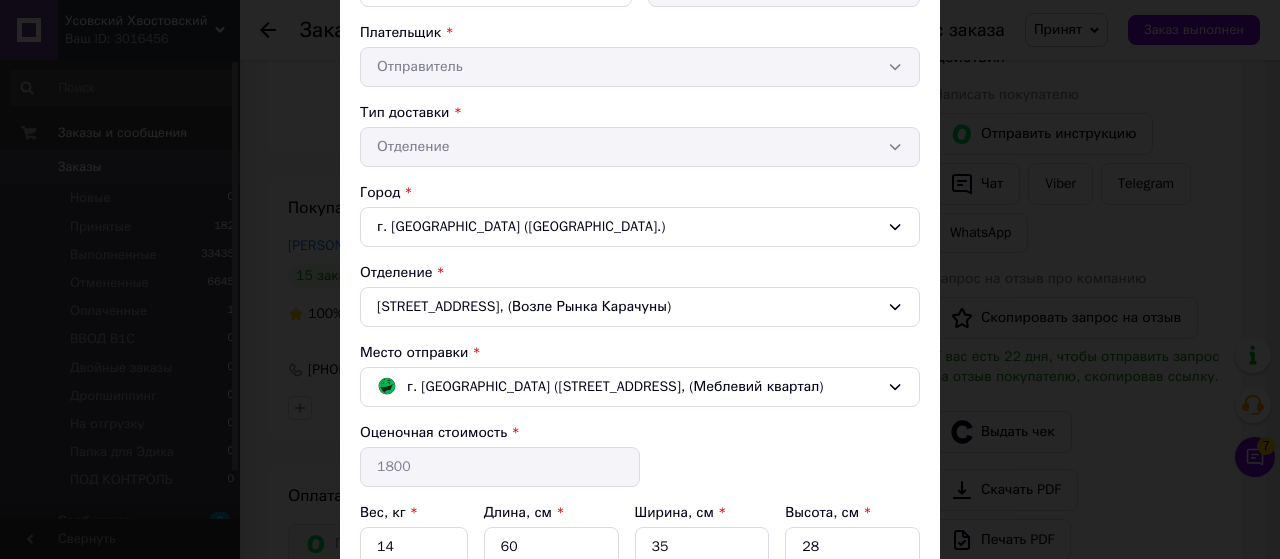 scroll, scrollTop: 400, scrollLeft: 0, axis: vertical 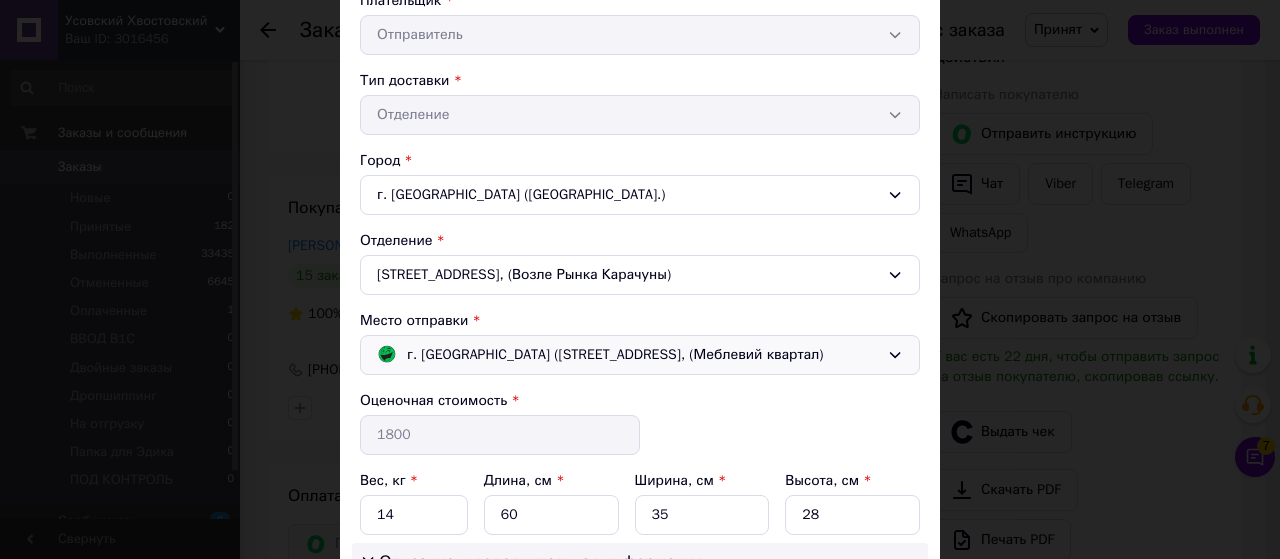 click on "г. [GEOGRAPHIC_DATA] ([STREET_ADDRESS], (Меблевий квартал)" at bounding box center [640, 355] 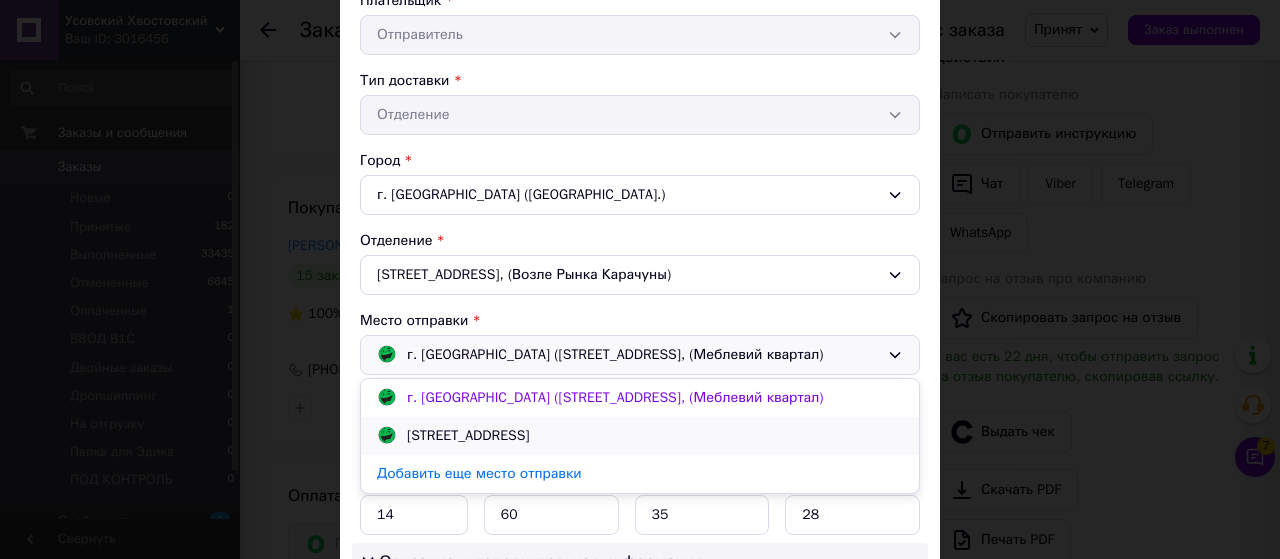 click on "[STREET_ADDRESS]" at bounding box center [468, 436] 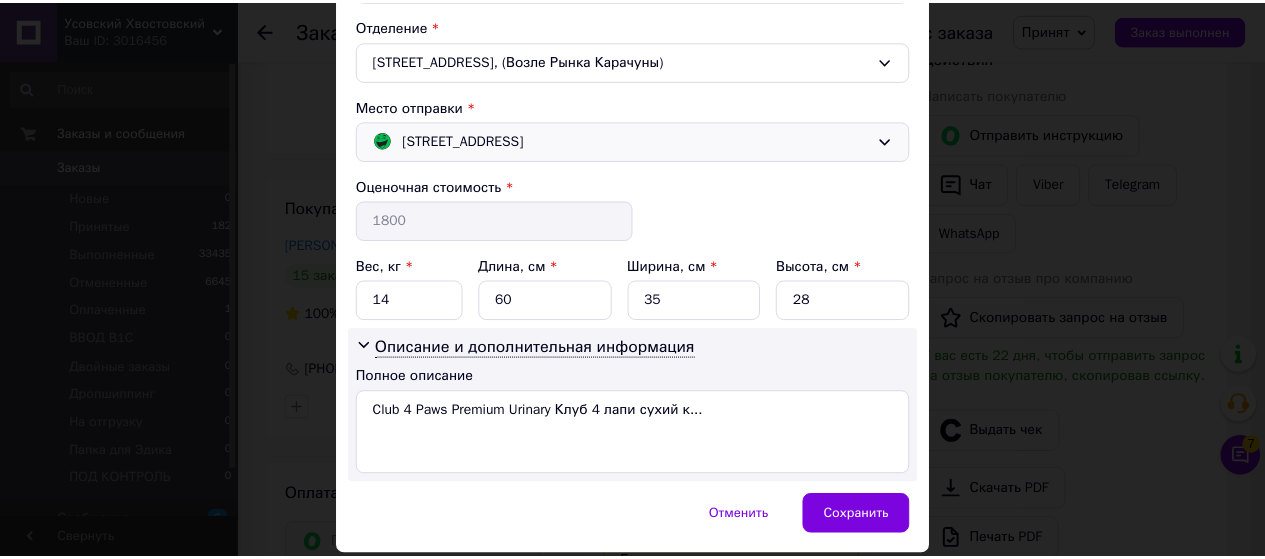 scroll, scrollTop: 672, scrollLeft: 0, axis: vertical 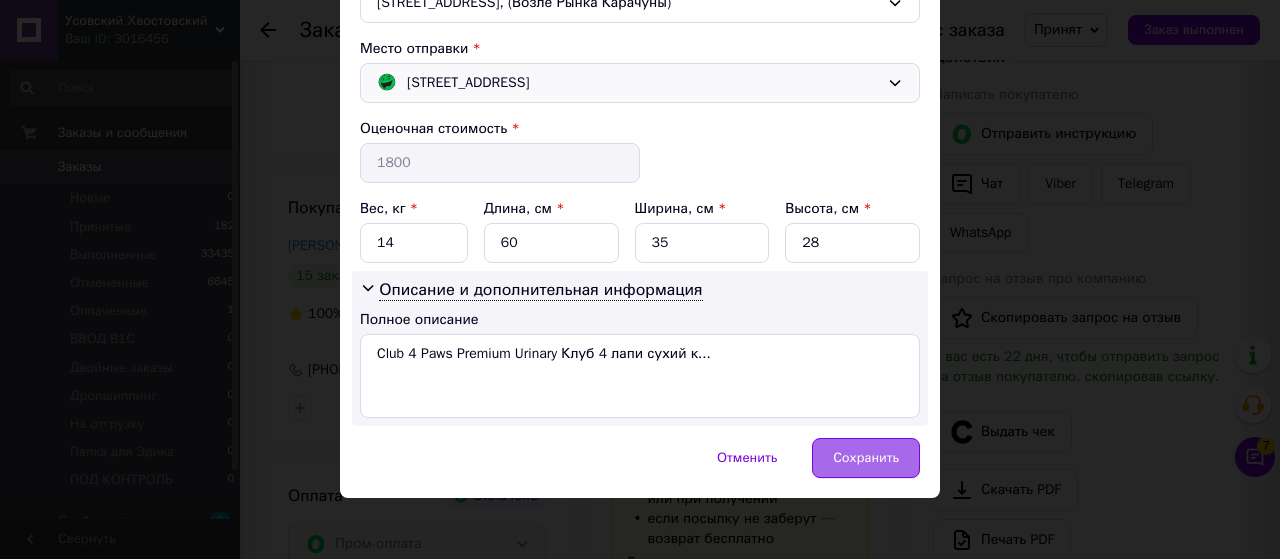 click on "Сохранить" at bounding box center [866, 458] 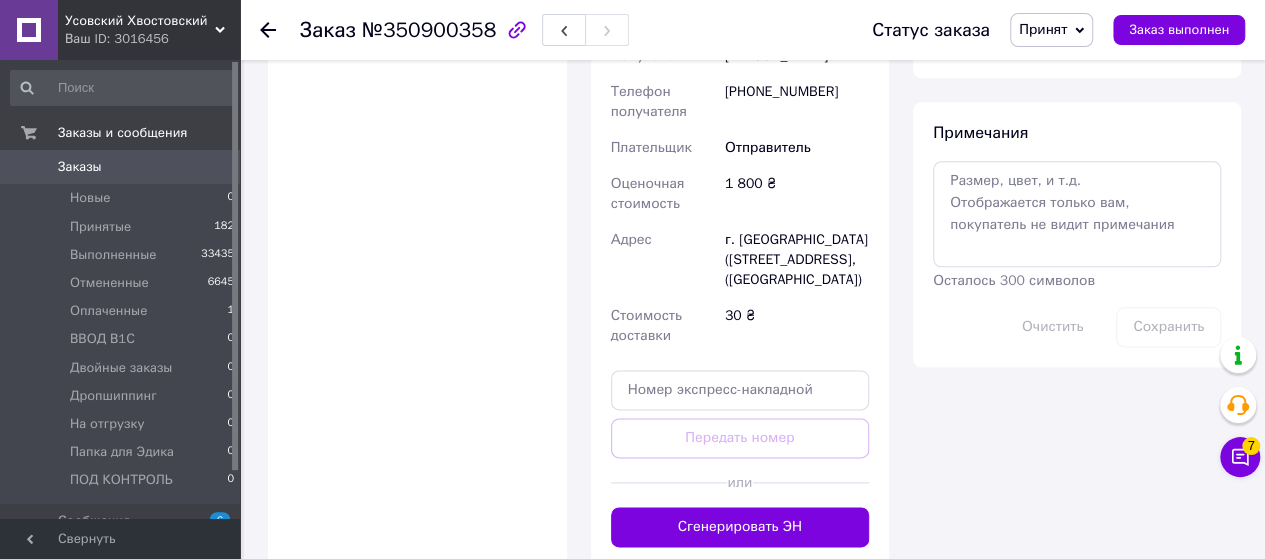 scroll, scrollTop: 1300, scrollLeft: 0, axis: vertical 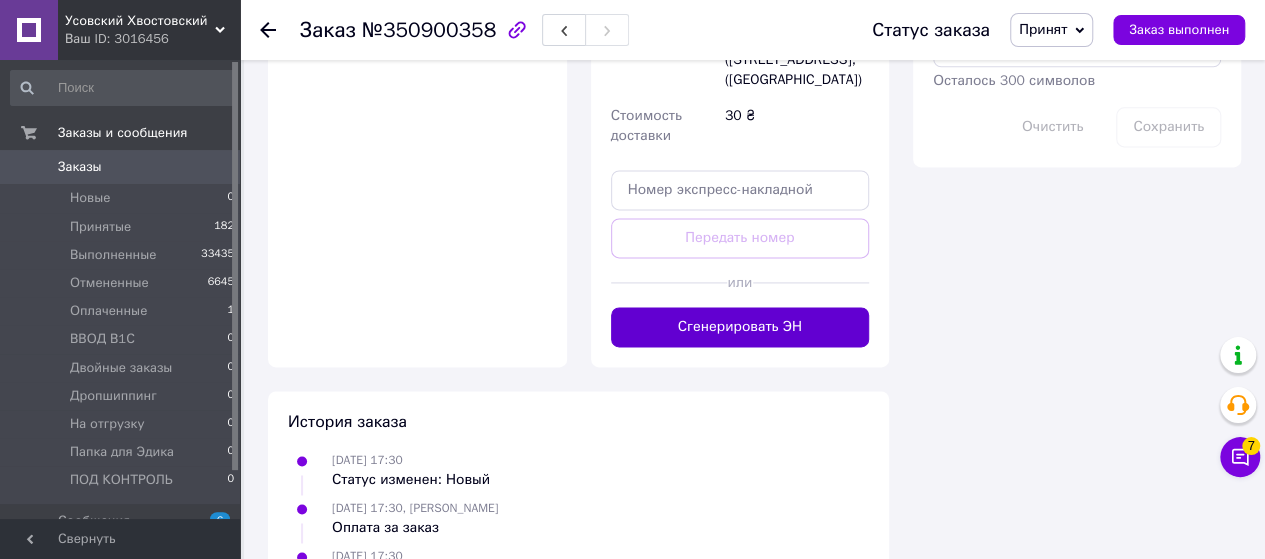click on "Сгенерировать ЭН" at bounding box center [740, 327] 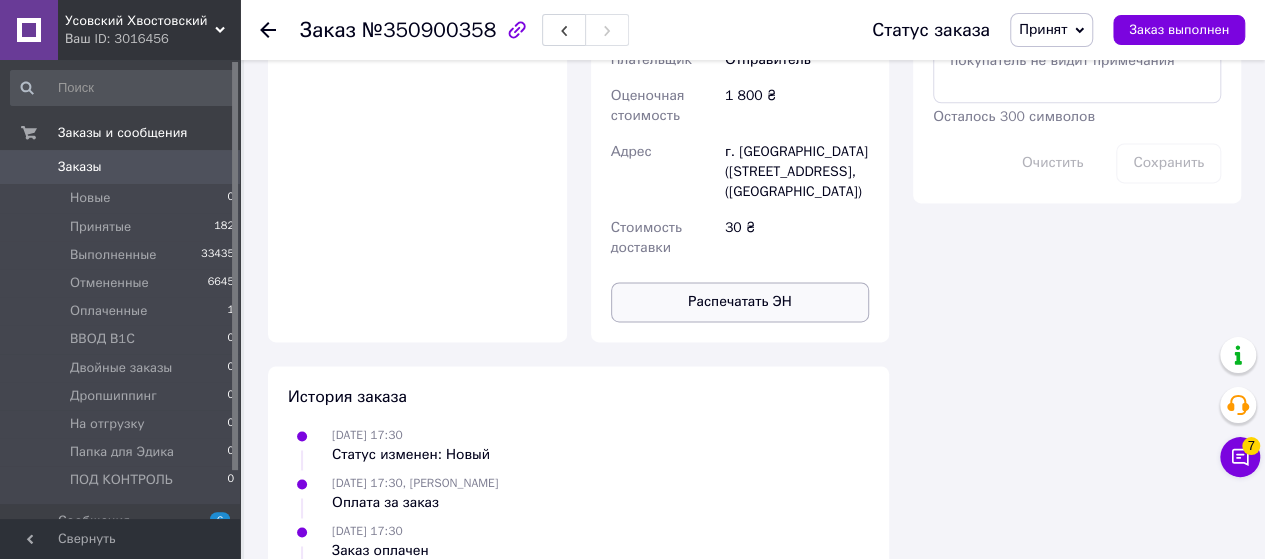 click on "Распечатать ЭН" at bounding box center [740, 302] 